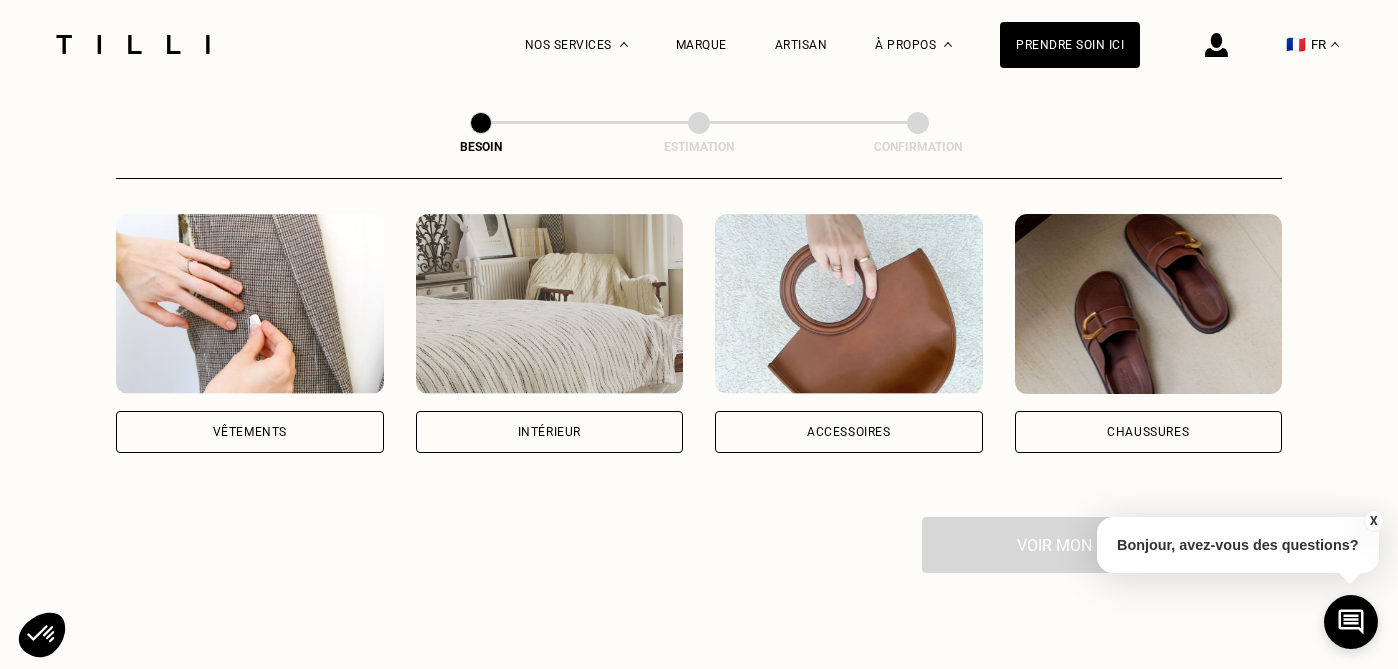 scroll, scrollTop: 388, scrollLeft: 0, axis: vertical 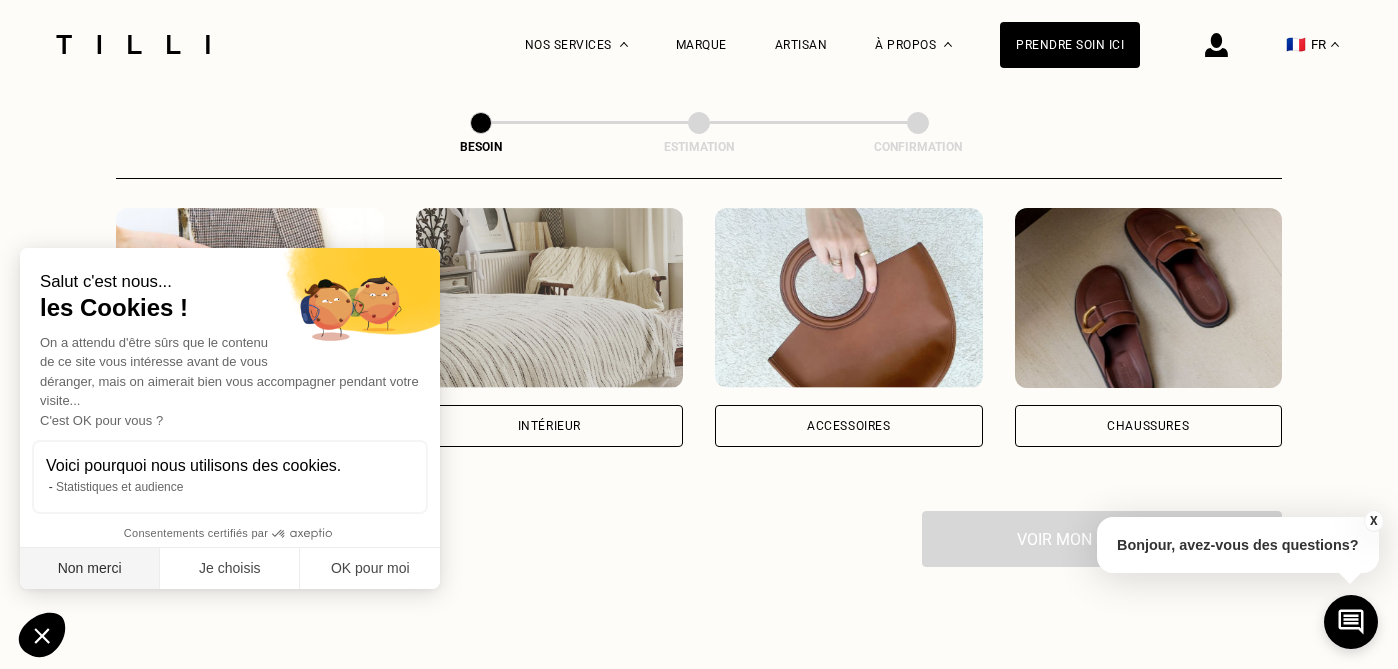 click on "Non merci" at bounding box center [90, 569] 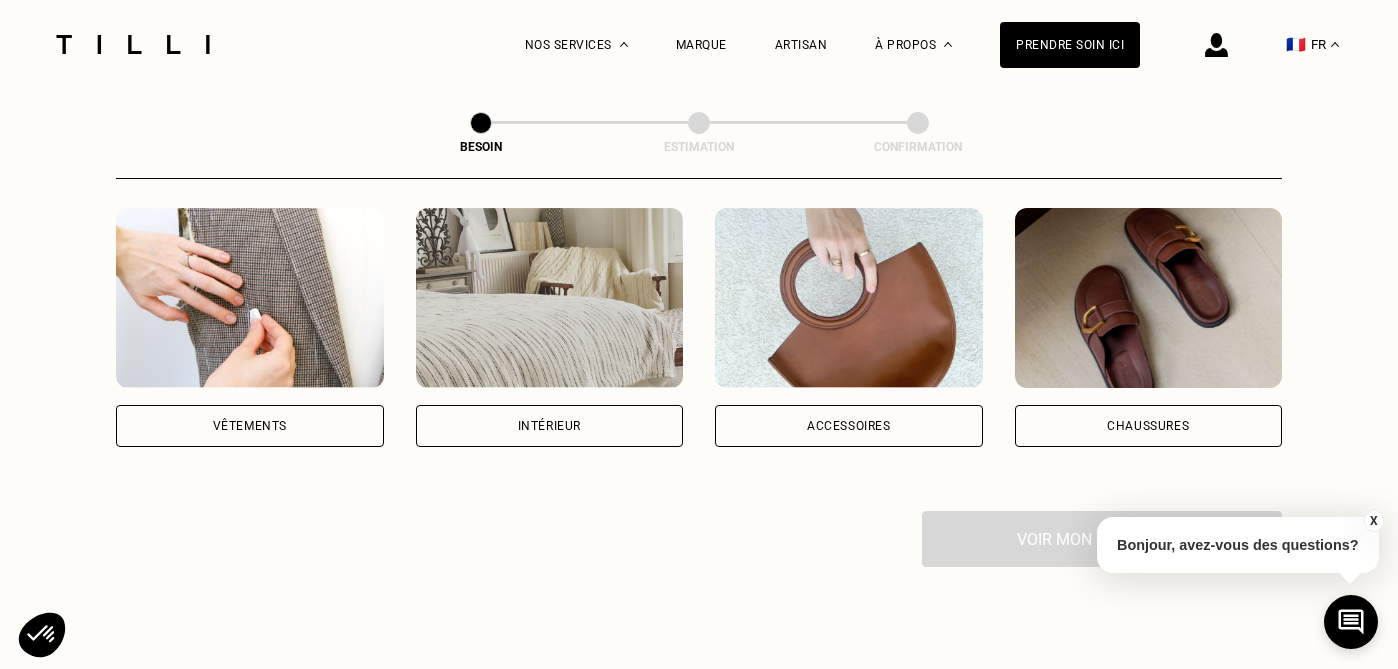 click on "Vêtements" at bounding box center (250, 426) 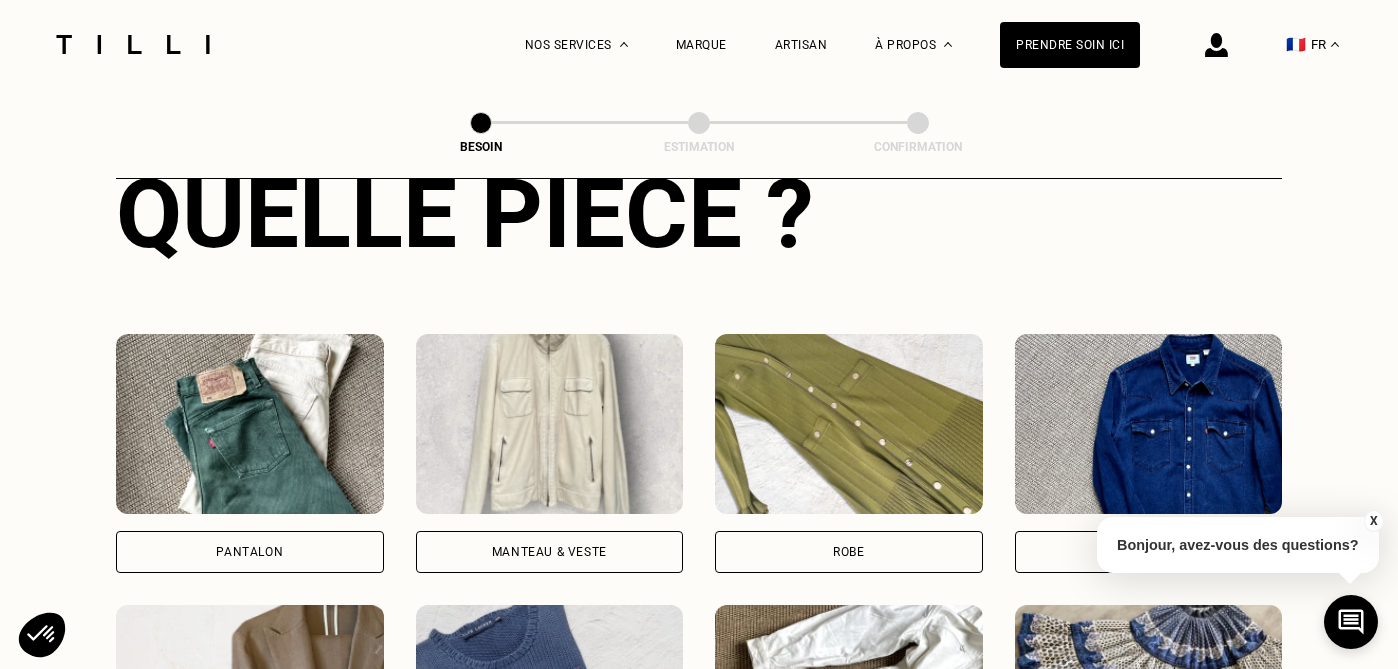 scroll, scrollTop: 816, scrollLeft: 0, axis: vertical 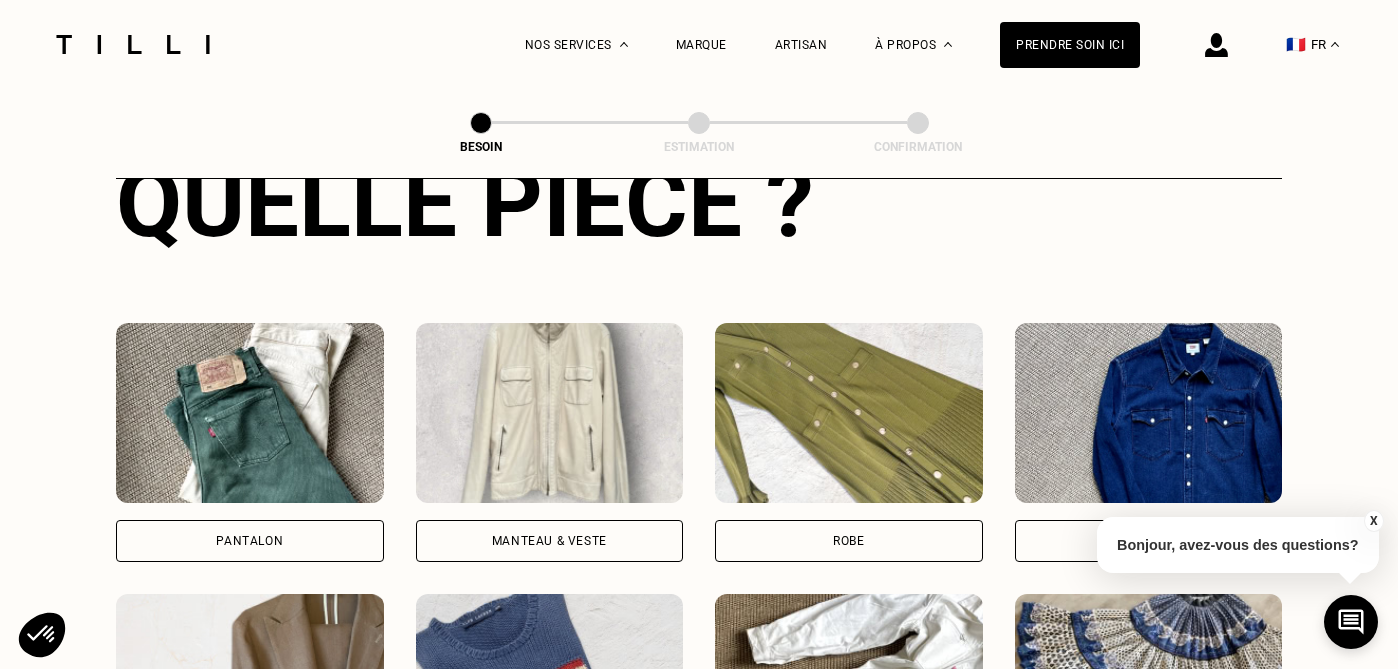 click on "Robe" at bounding box center (848, 541) 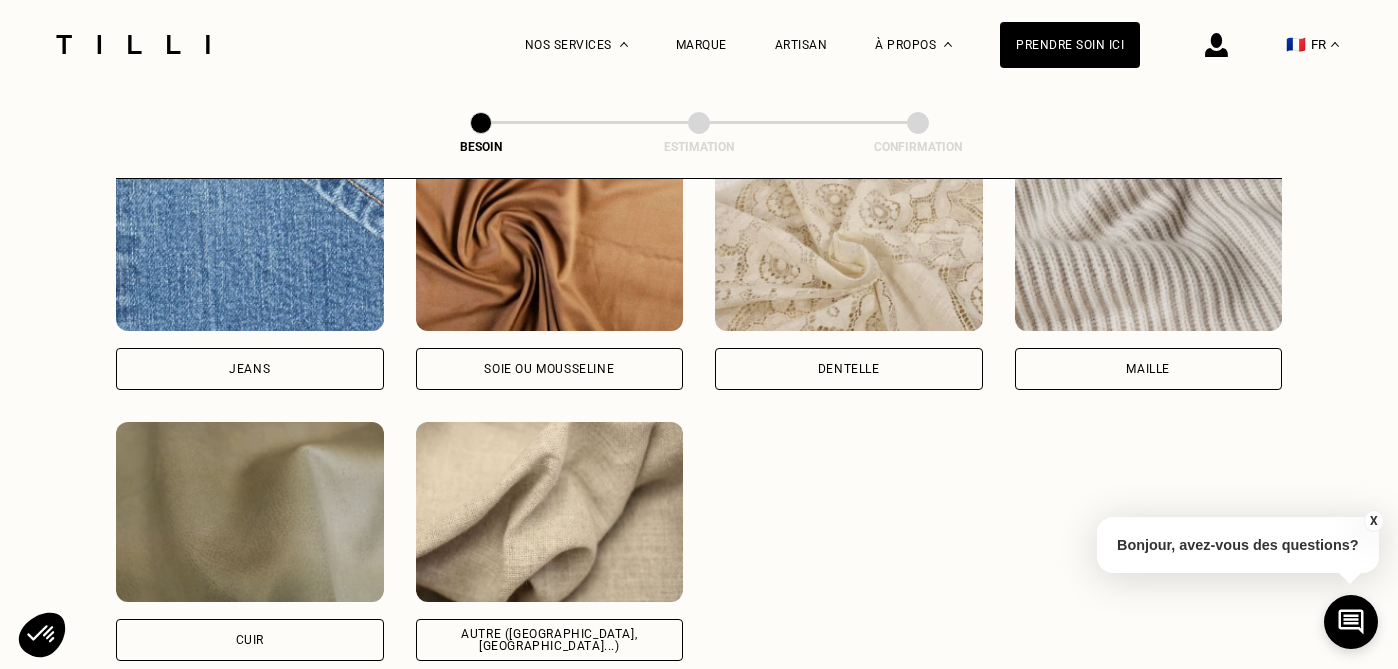 scroll, scrollTop: 2205, scrollLeft: 0, axis: vertical 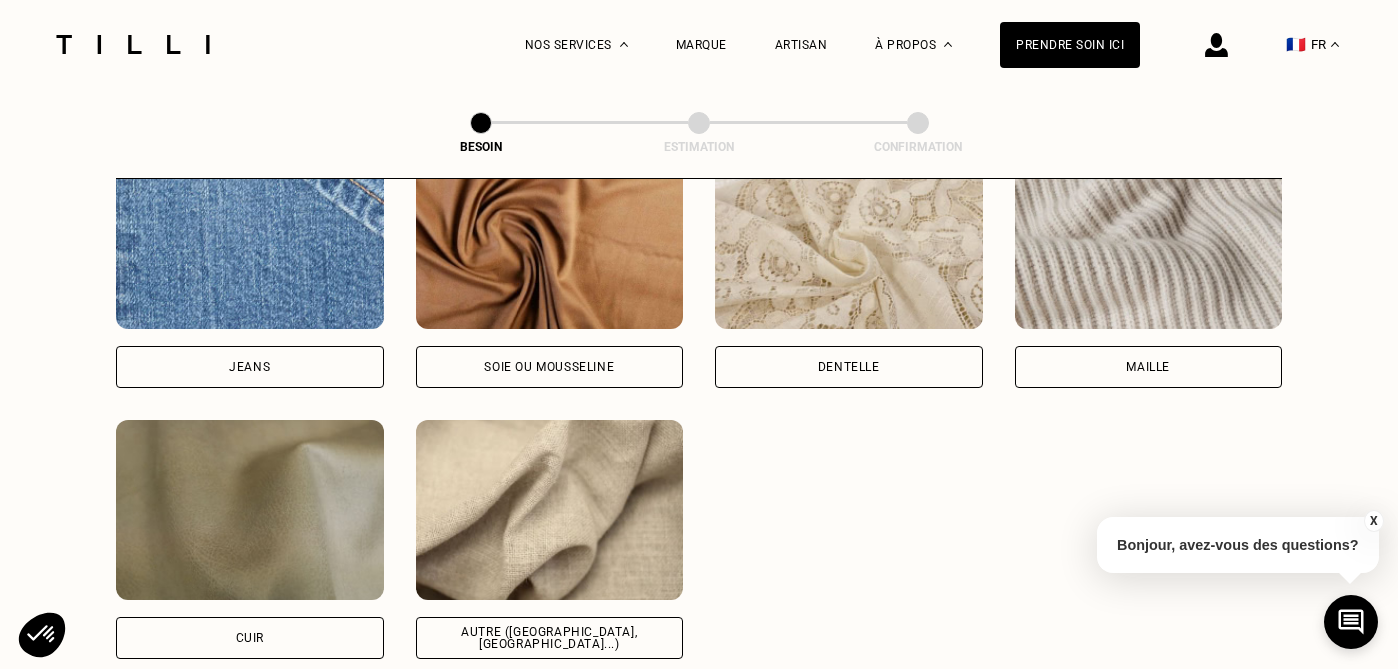 click on "Dentelle" at bounding box center [849, 367] 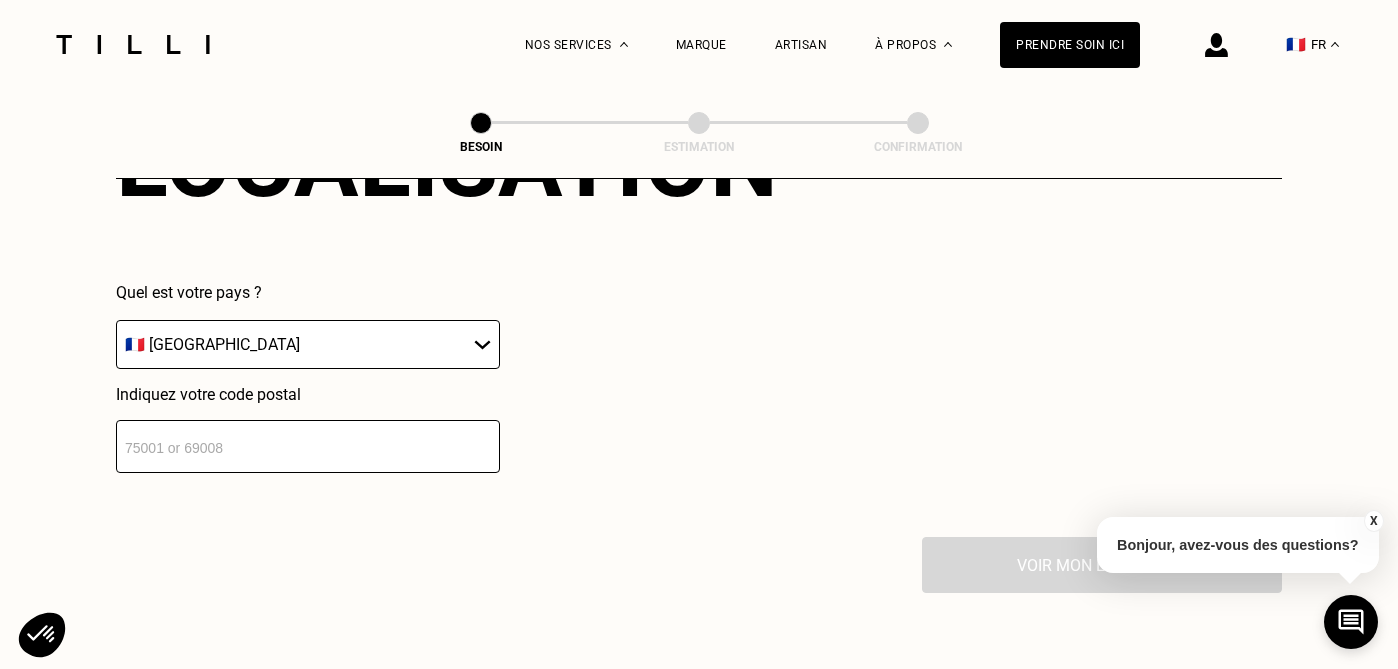 scroll, scrollTop: 2893, scrollLeft: 0, axis: vertical 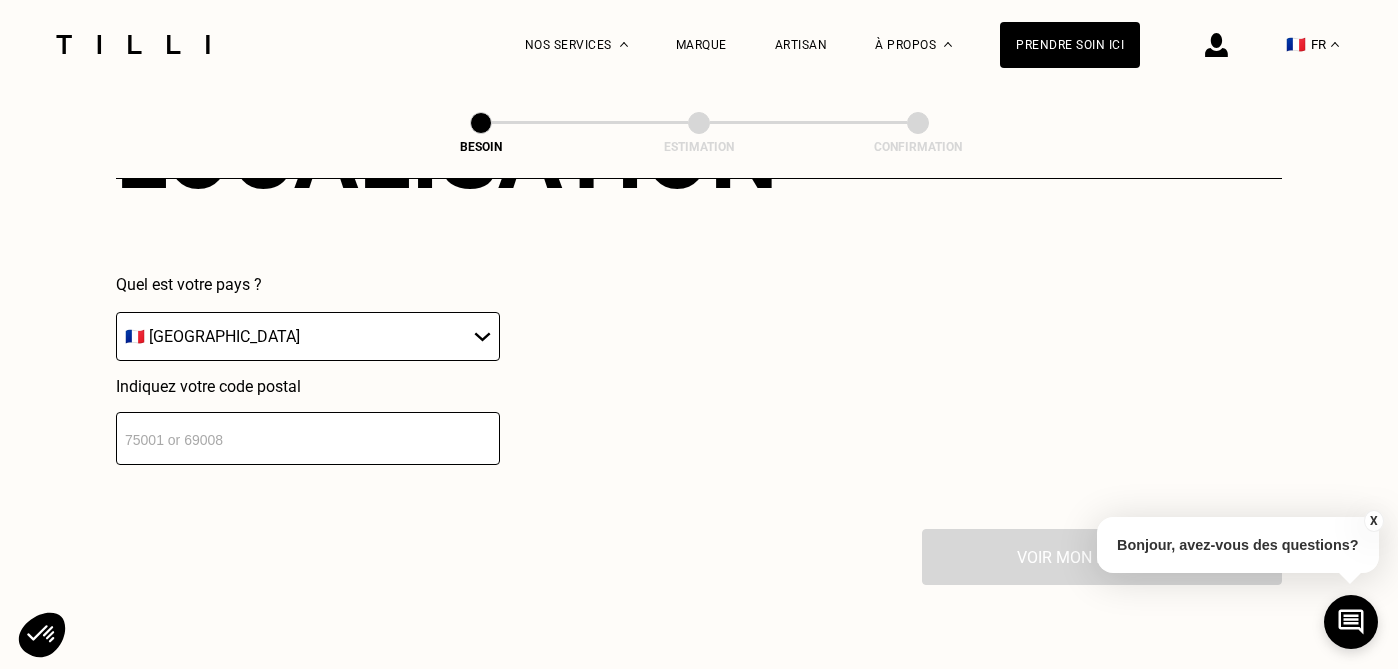 click on "🇩🇪   [GEOGRAPHIC_DATA] 🇦🇹   [GEOGRAPHIC_DATA] 🇧🇪   [GEOGRAPHIC_DATA] 🇧🇬   Bulgarie 🇨🇾   Chypre 🇭🇷   Croatie 🇩🇰   [GEOGRAPHIC_DATA] 🇪🇸   [GEOGRAPHIC_DATA] 🇪🇪   [GEOGRAPHIC_DATA] 🇫🇮   [GEOGRAPHIC_DATA] 🇫🇷   [GEOGRAPHIC_DATA] 🇬🇷   [GEOGRAPHIC_DATA] 🇭🇺   [GEOGRAPHIC_DATA] 🇮🇪   [GEOGRAPHIC_DATA] 🇮🇹   [GEOGRAPHIC_DATA] 🇱🇻   [GEOGRAPHIC_DATA] 🇱🇮   [GEOGRAPHIC_DATA] 🇱🇹   [GEOGRAPHIC_DATA] 🇱🇺   [GEOGRAPHIC_DATA] 🇲🇹   [GEOGRAPHIC_DATA] 🇳🇴   [GEOGRAPHIC_DATA] 🇳🇱   [GEOGRAPHIC_DATA] 🇵🇱   [GEOGRAPHIC_DATA] 🇵🇹   [GEOGRAPHIC_DATA] 🇨🇿   [GEOGRAPHIC_DATA] 🇷🇴   [GEOGRAPHIC_DATA] 🇬🇧   [GEOGRAPHIC_DATA] 🇸🇰   Slovaquie 🇸🇮   [GEOGRAPHIC_DATA] 🇸🇪   [GEOGRAPHIC_DATA] 🇨🇭   [GEOGRAPHIC_DATA]" at bounding box center (308, 336) 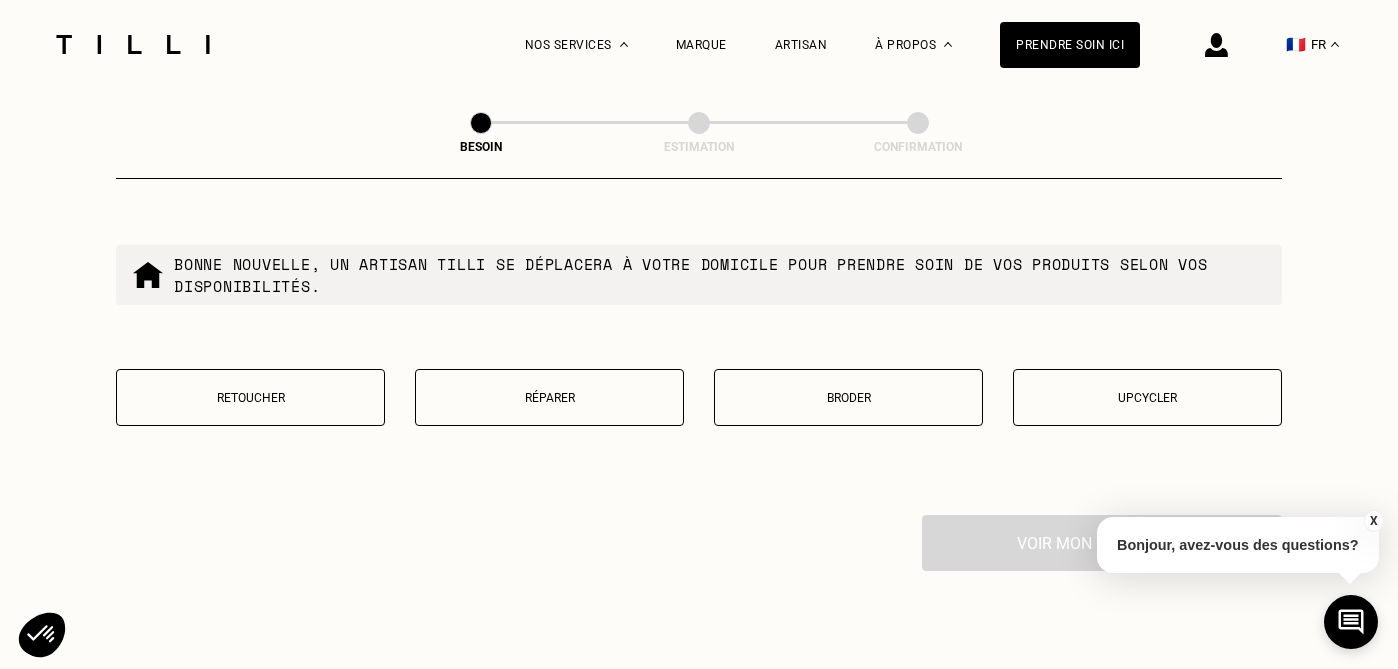 scroll, scrollTop: 3418, scrollLeft: 0, axis: vertical 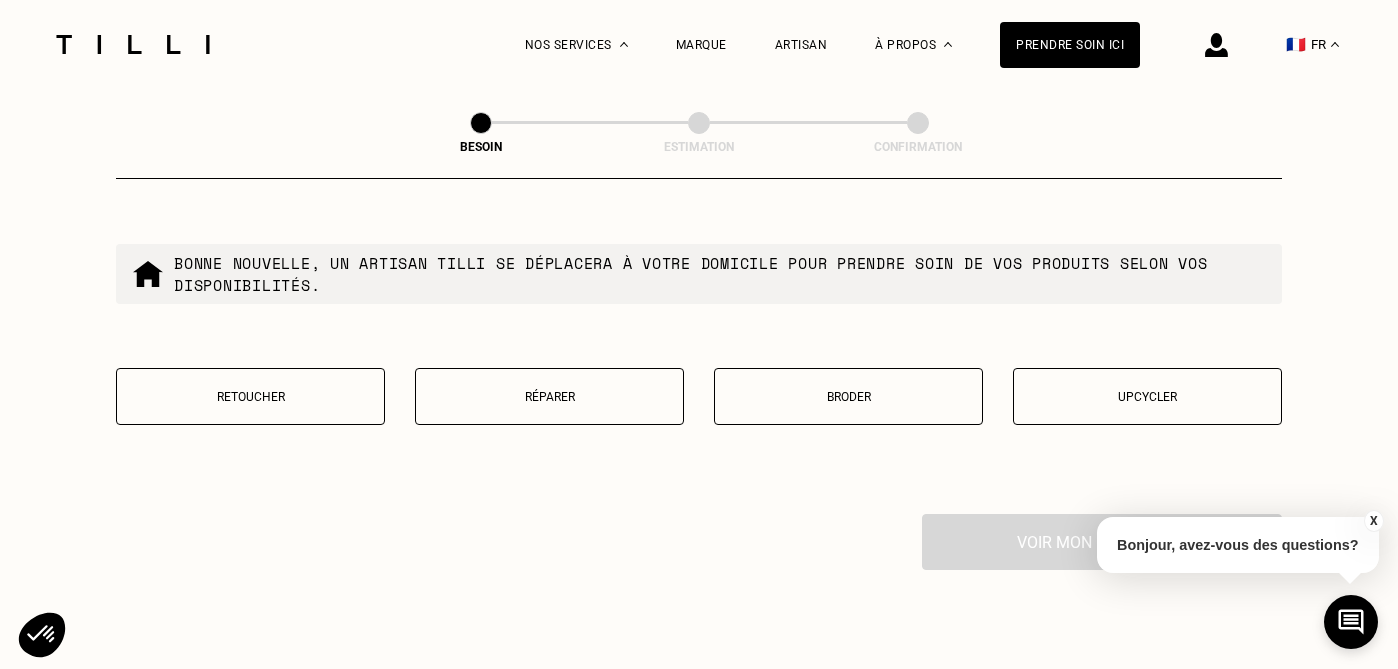 type on "93400" 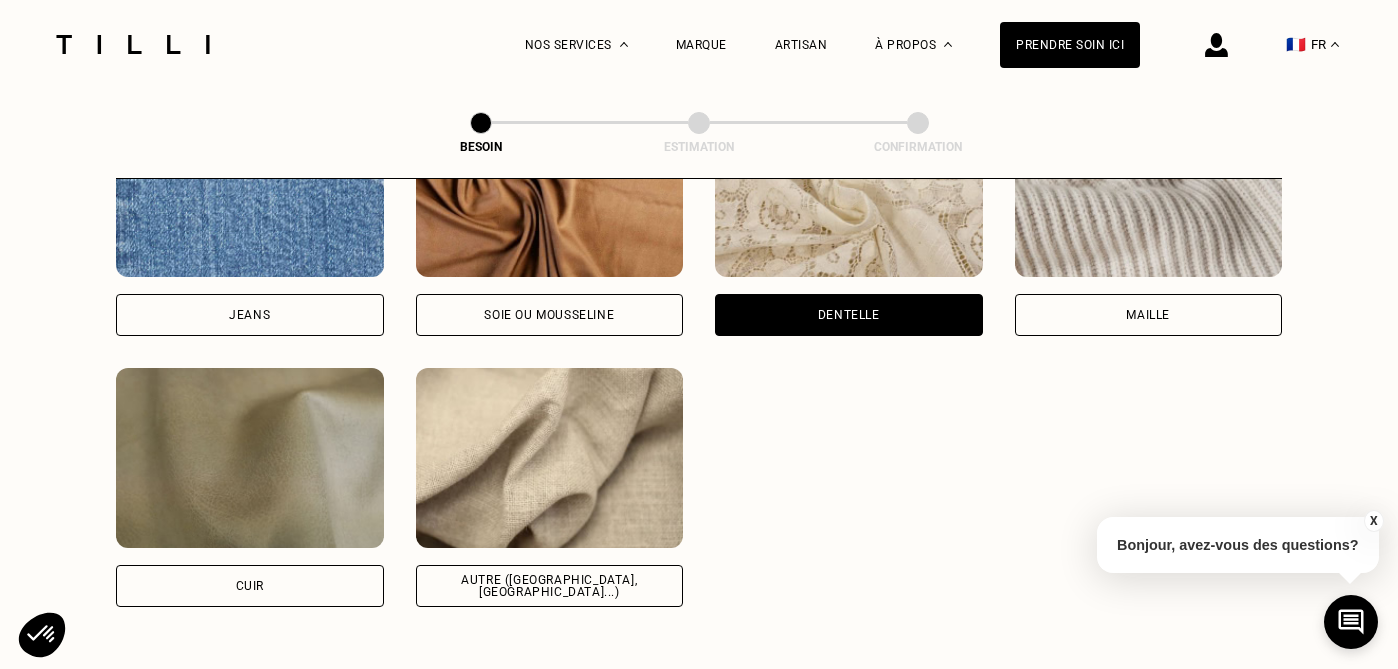 scroll, scrollTop: 2250, scrollLeft: 0, axis: vertical 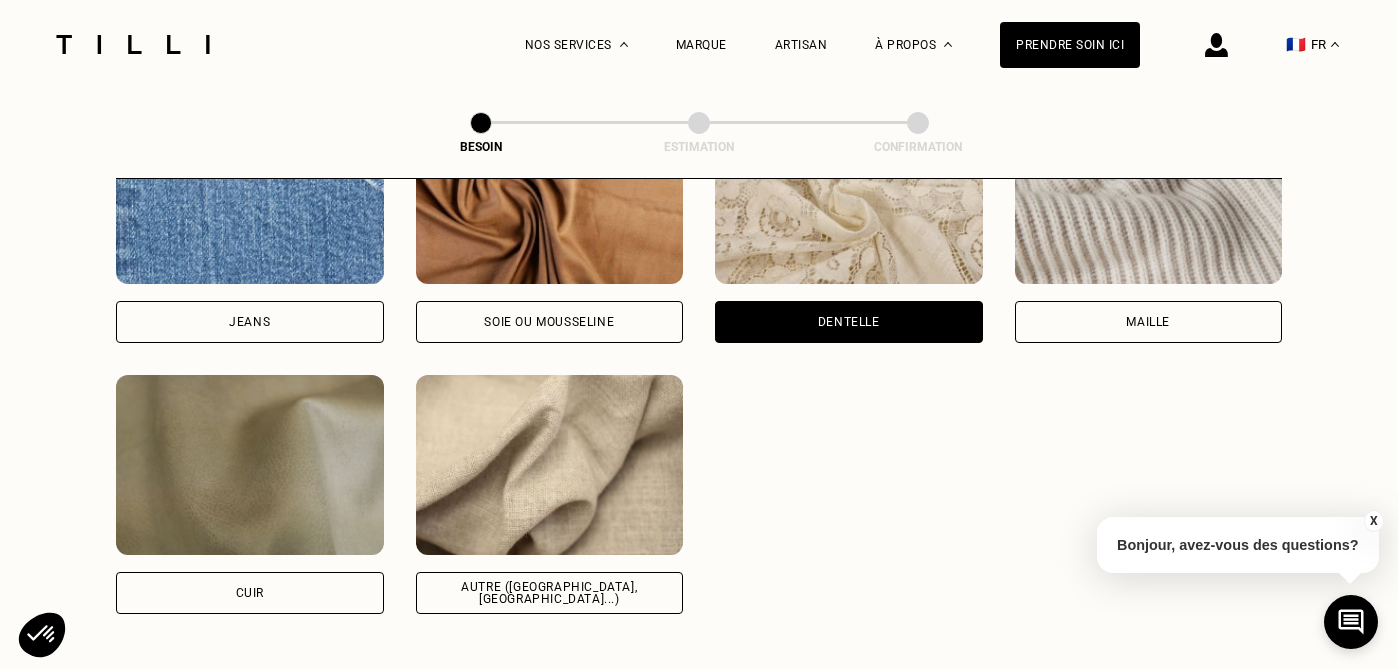 click on "Autre ([GEOGRAPHIC_DATA], [GEOGRAPHIC_DATA]...)" at bounding box center [550, 593] 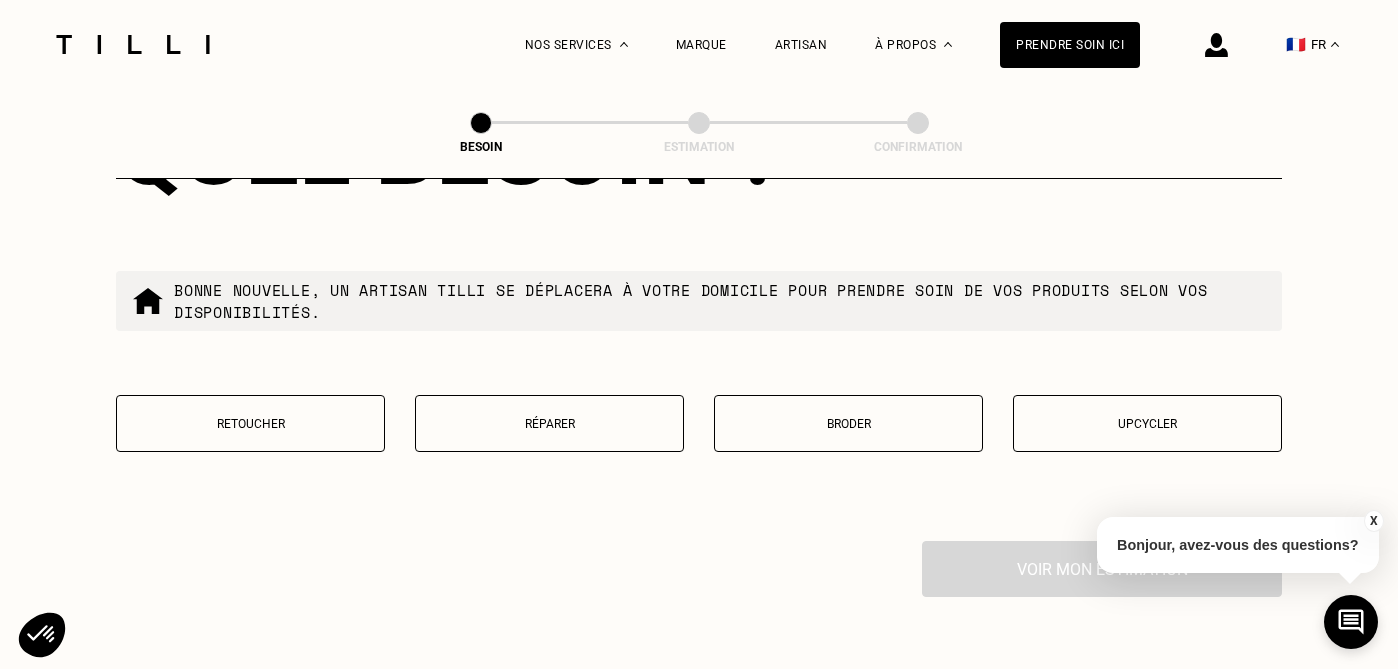 scroll, scrollTop: 3416, scrollLeft: 0, axis: vertical 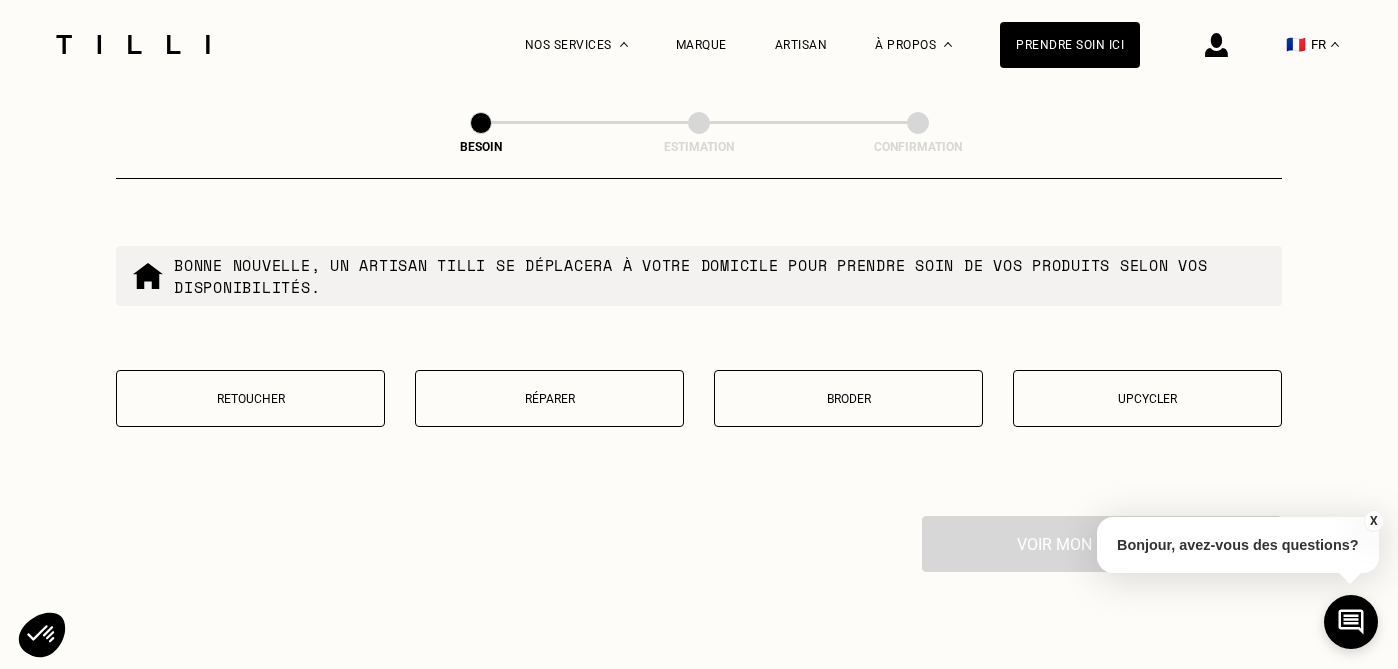 click on "Upcycler" at bounding box center (1147, 398) 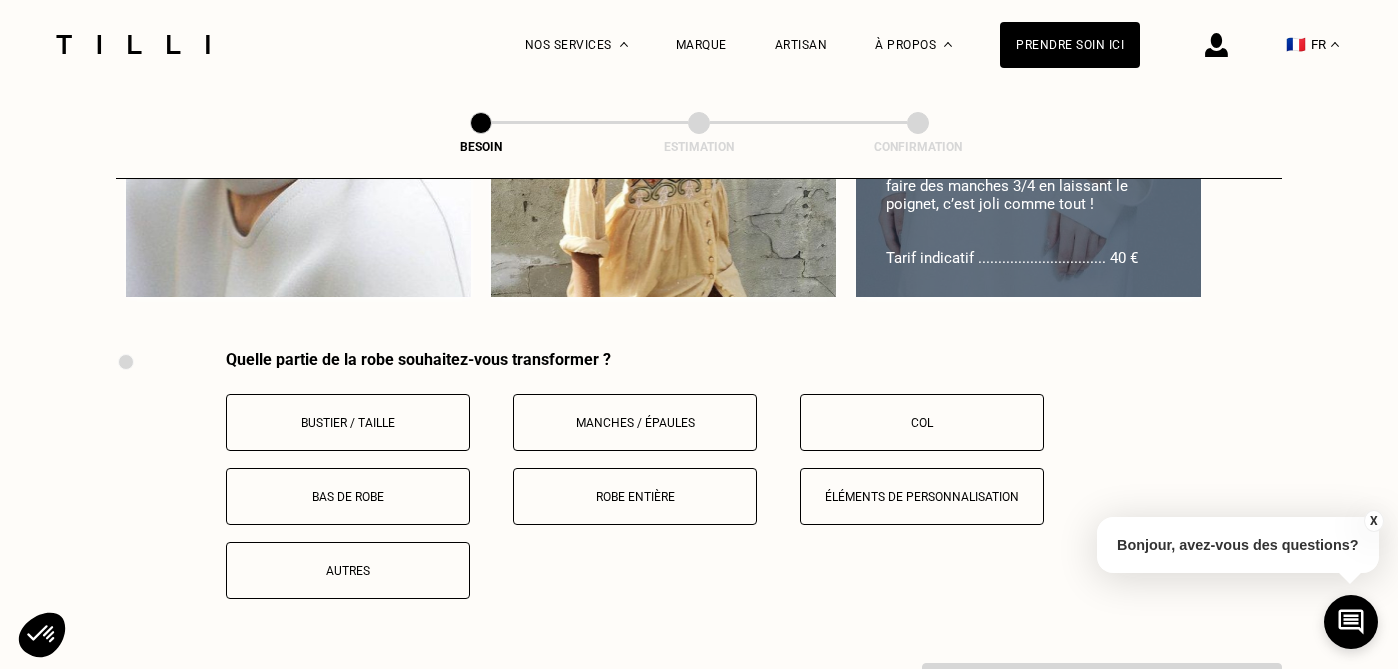scroll, scrollTop: 4025, scrollLeft: 0, axis: vertical 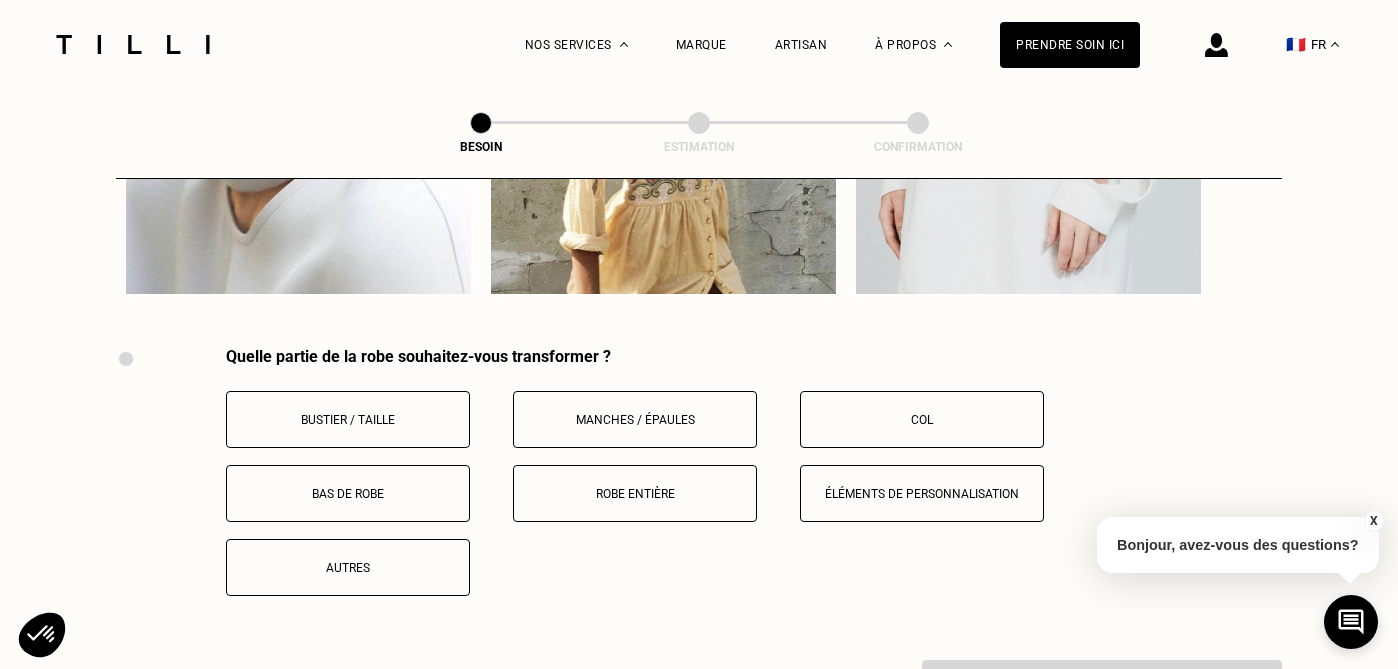 click on "Autres" at bounding box center (348, 568) 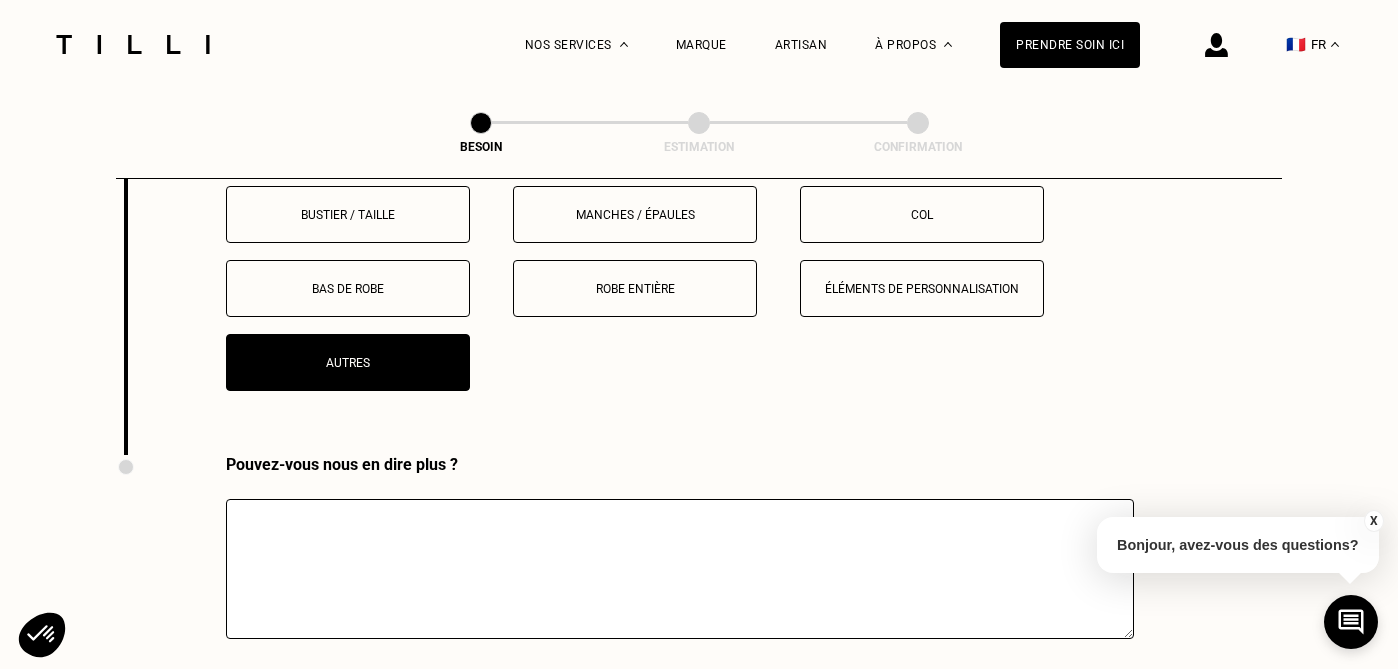 scroll, scrollTop: 4231, scrollLeft: 0, axis: vertical 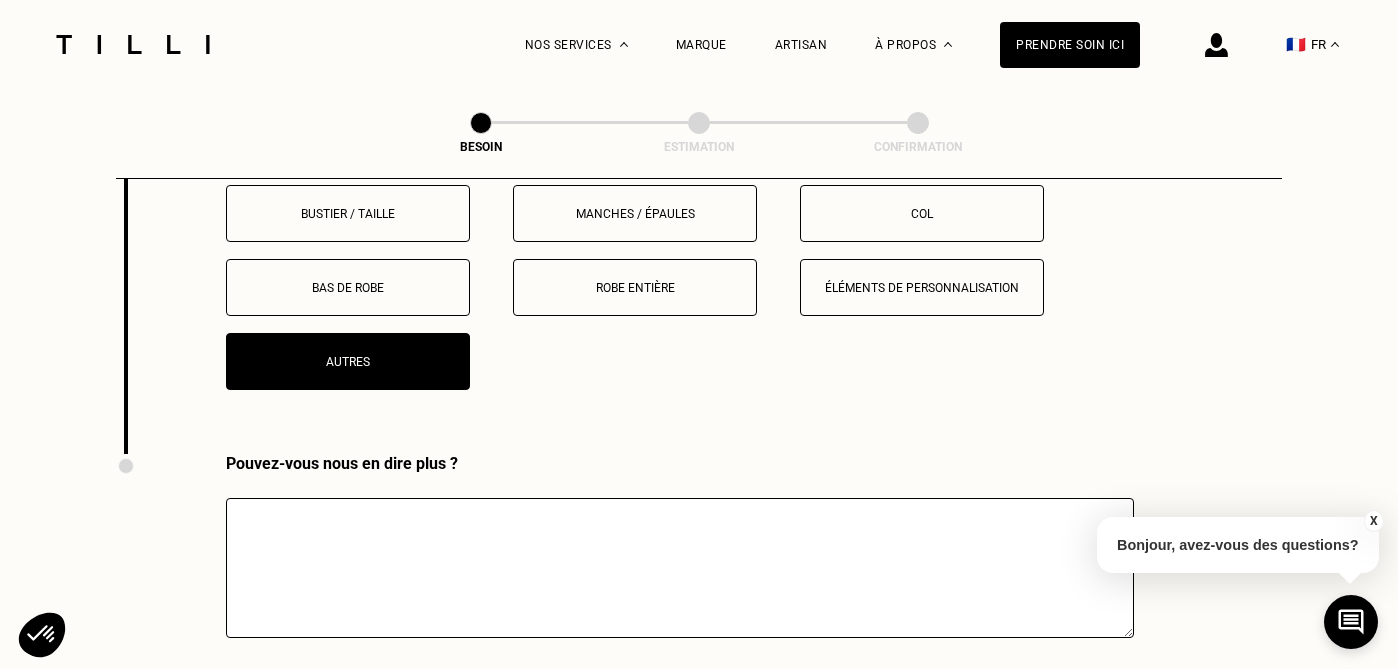 click at bounding box center (680, 568) 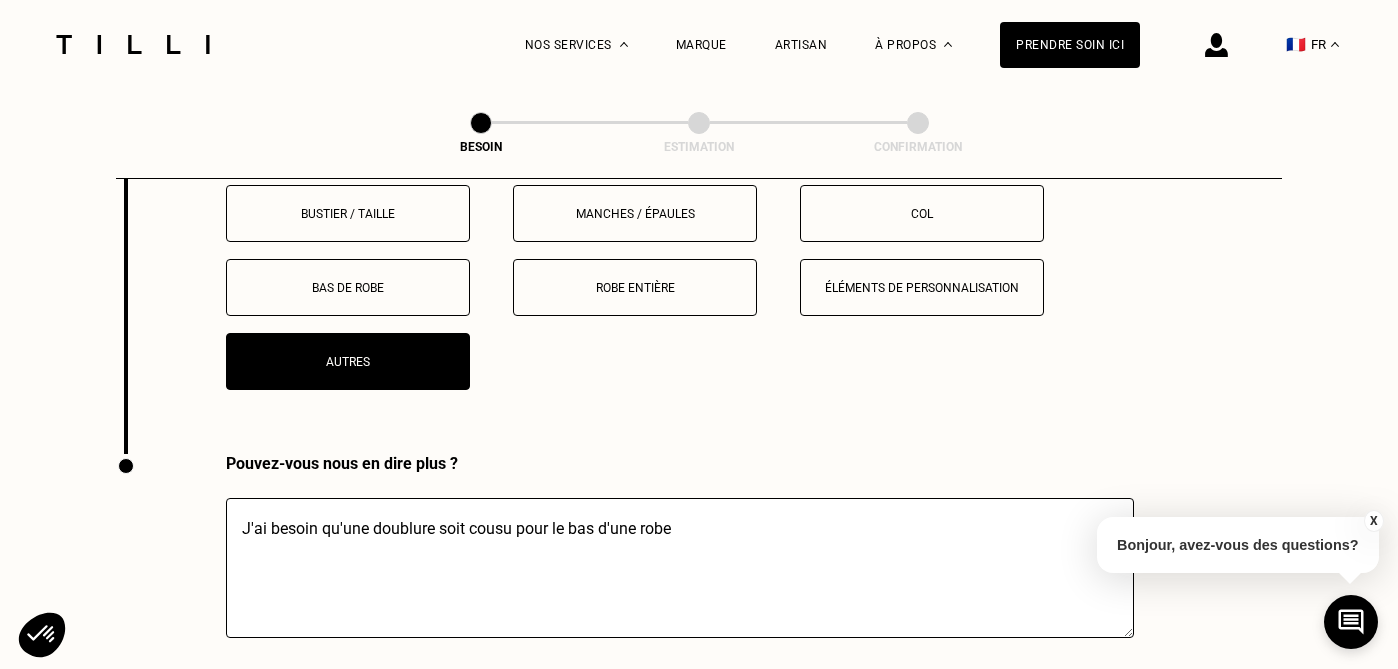 click on "J'ai besoin qu'une doublure soit cousu pour le bas d'une robe" at bounding box center [680, 568] 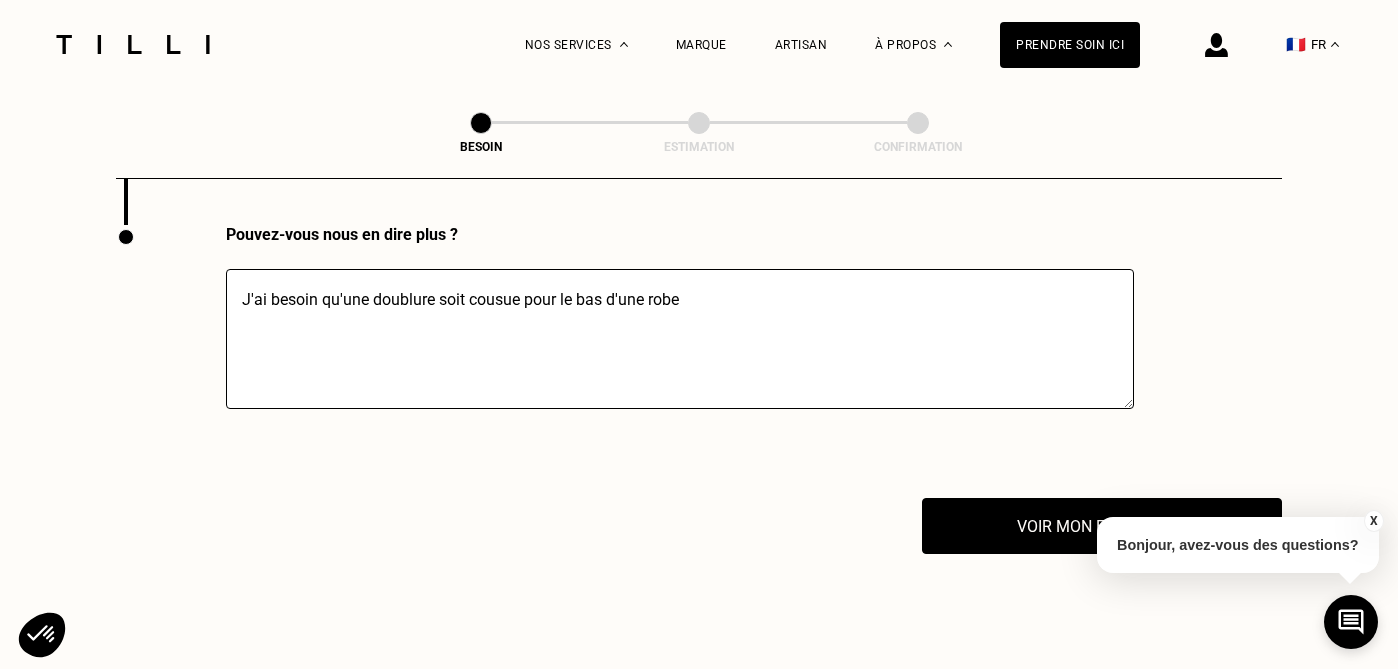 scroll, scrollTop: 4491, scrollLeft: 0, axis: vertical 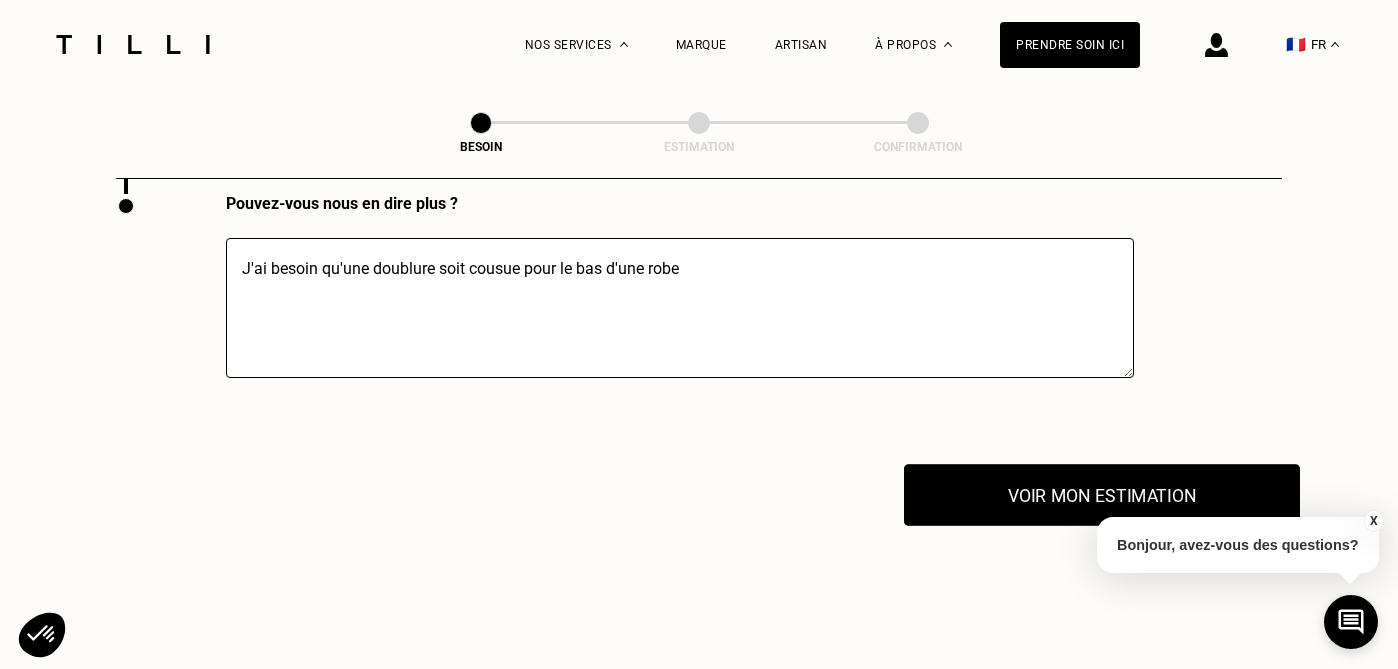type on "J'ai besoin qu'une doublure soit cousue pour le bas d'une robe" 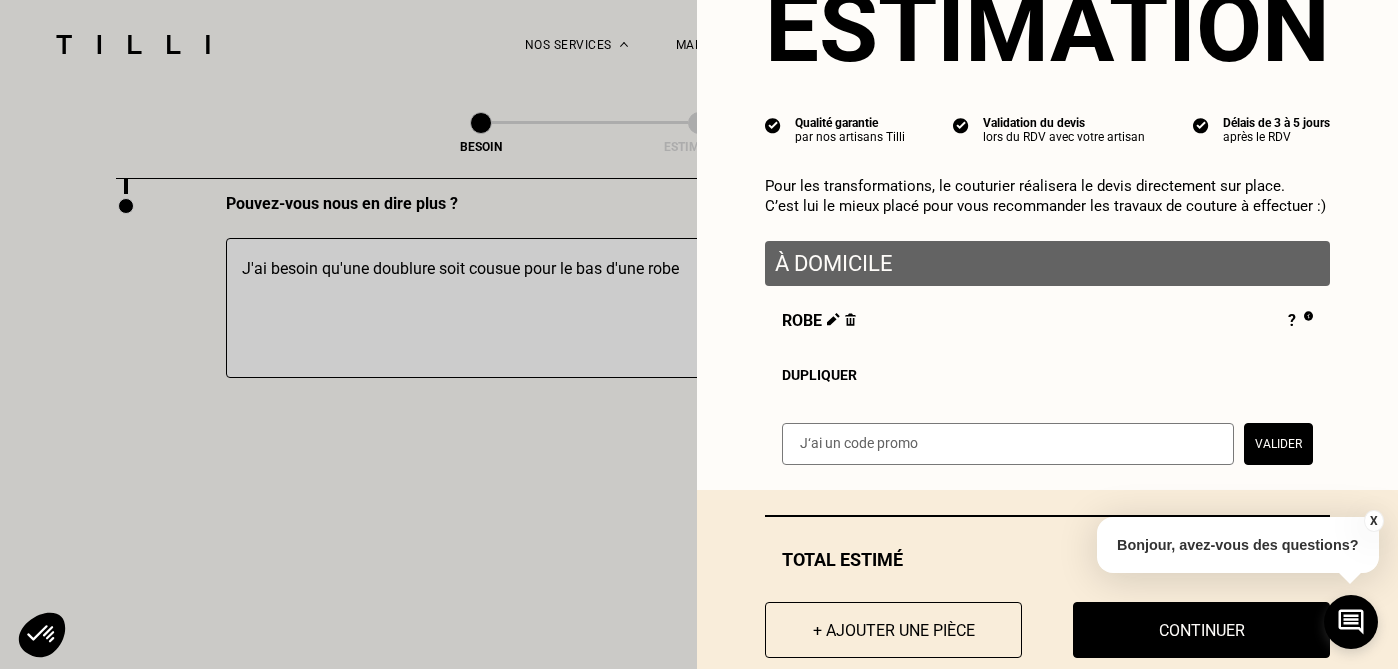 scroll, scrollTop: 132, scrollLeft: 0, axis: vertical 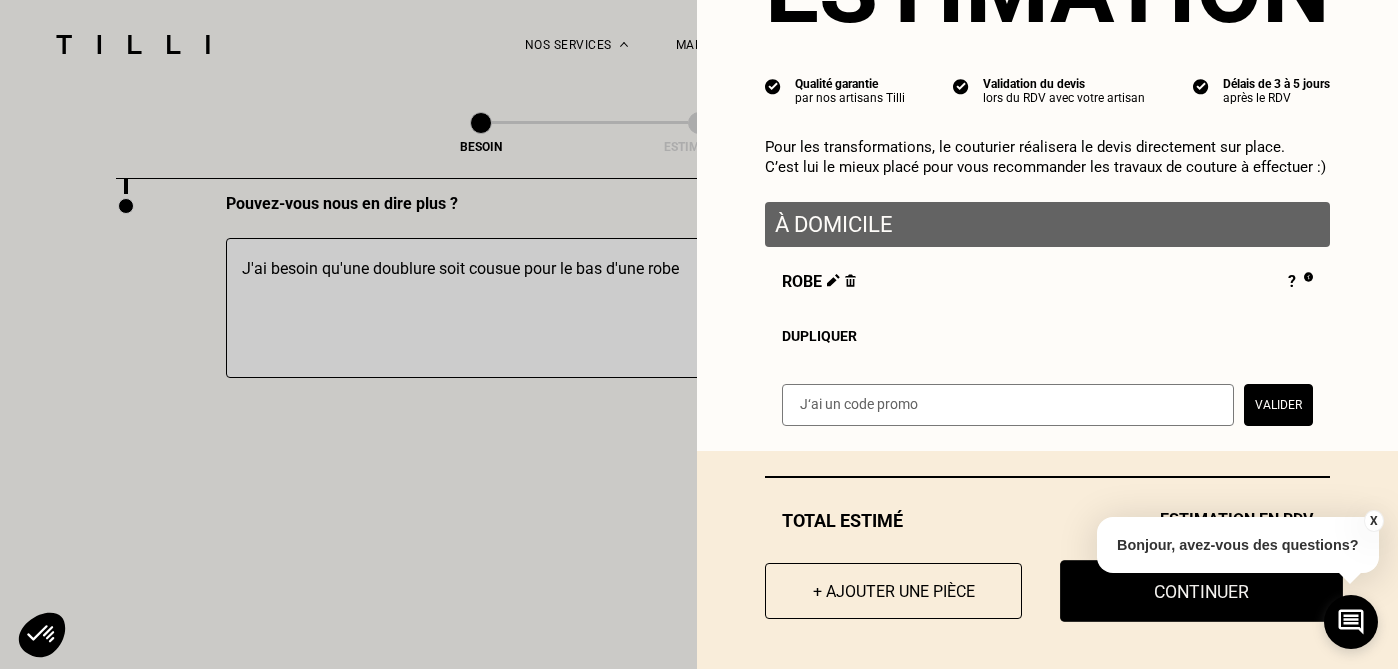 click on "Continuer" at bounding box center [1201, 591] 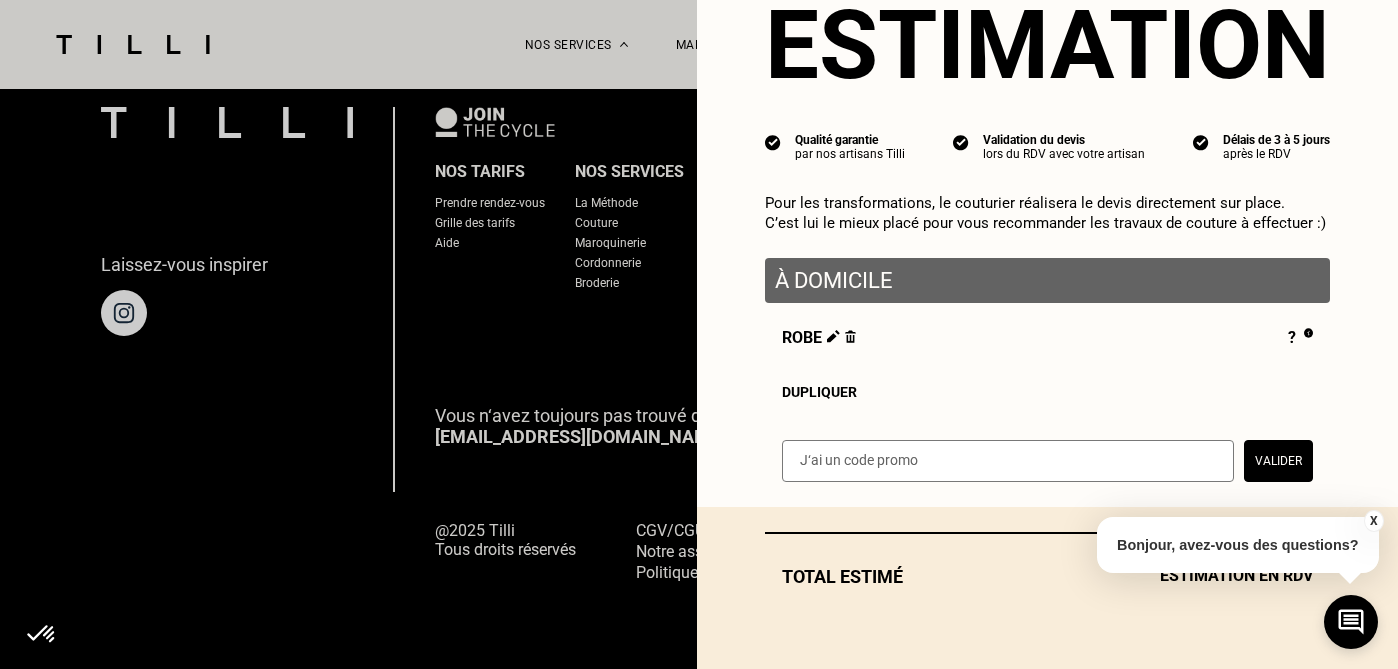 scroll, scrollTop: 1352, scrollLeft: 0, axis: vertical 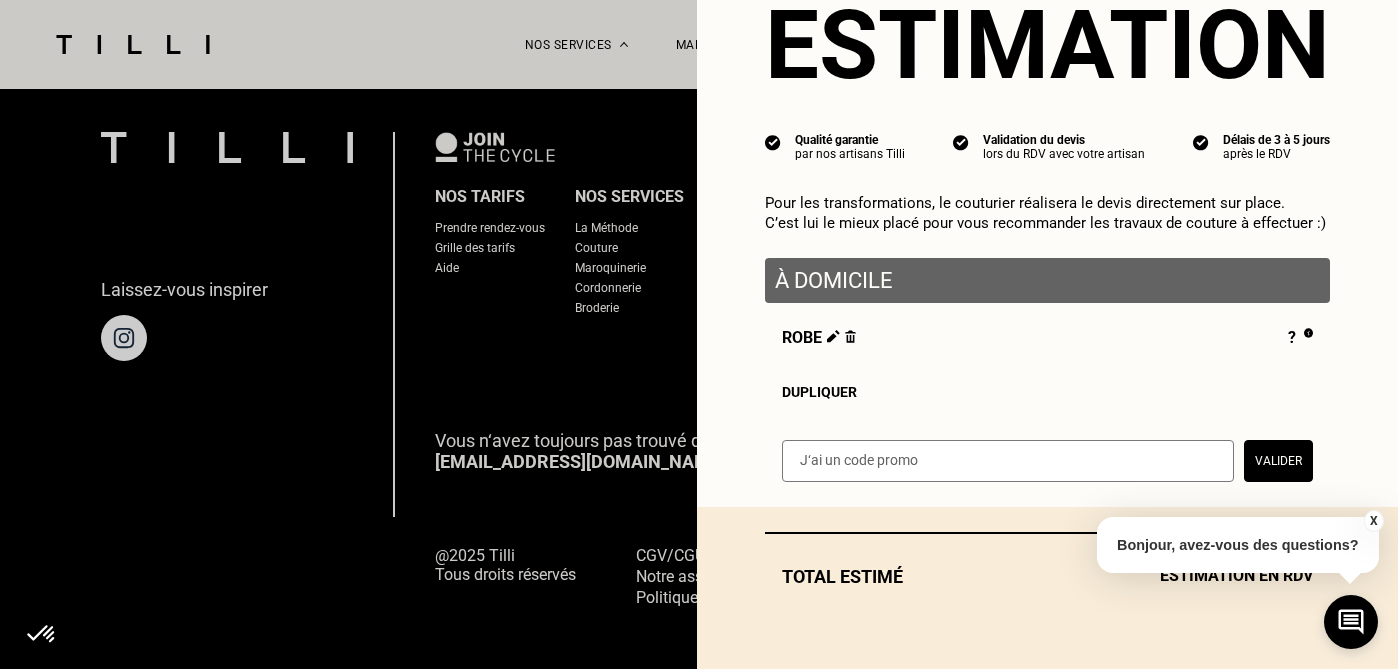 select on "FR" 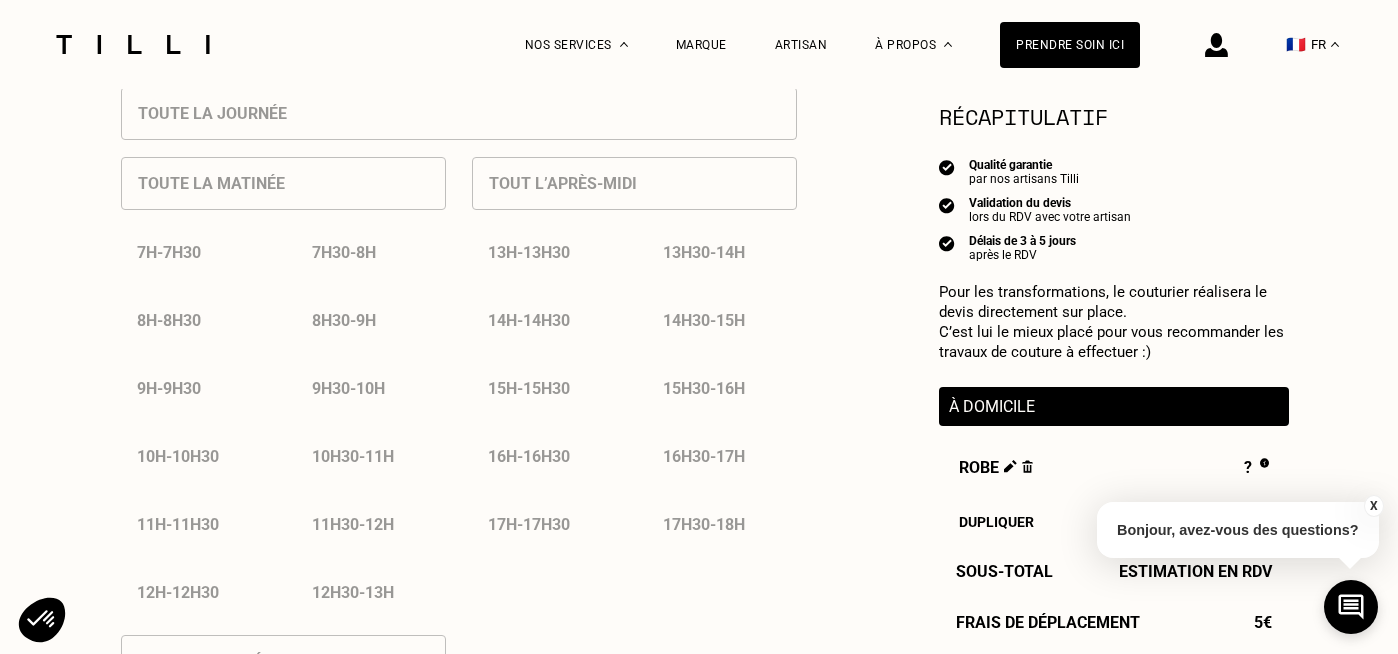 scroll, scrollTop: 954, scrollLeft: 0, axis: vertical 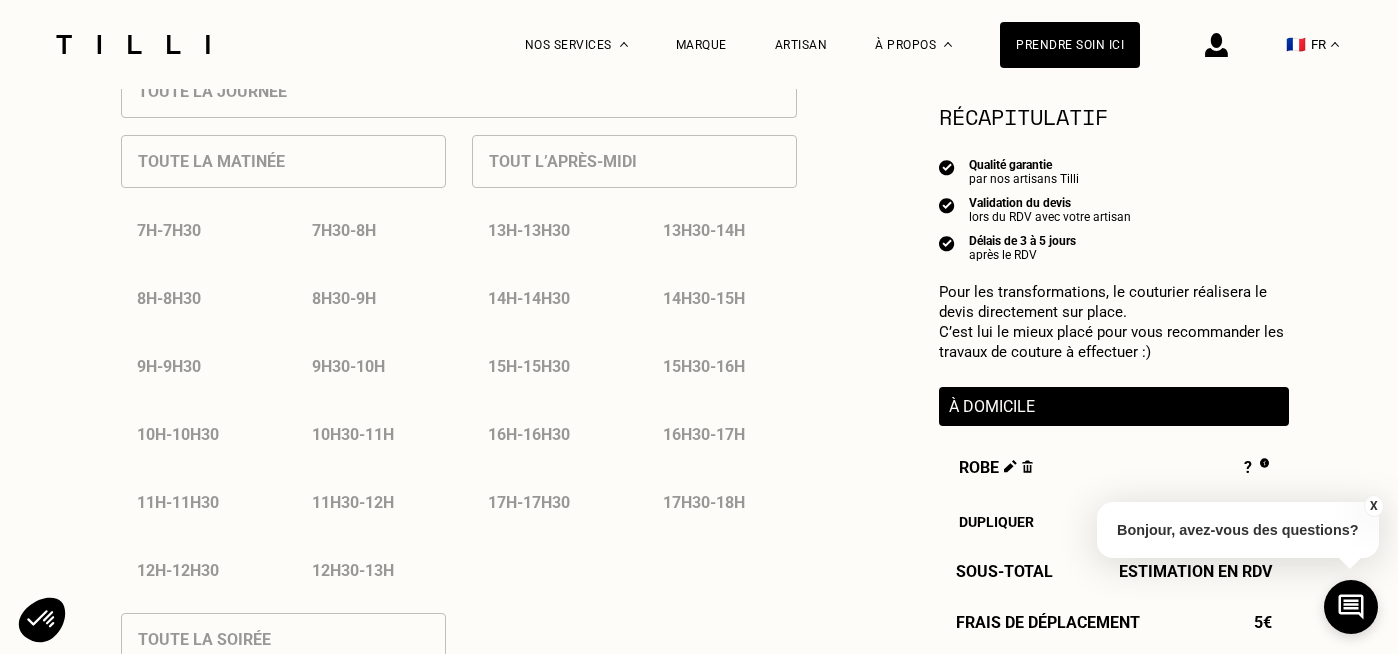 click on "17h  -  17h30" at bounding box center [547, 502] 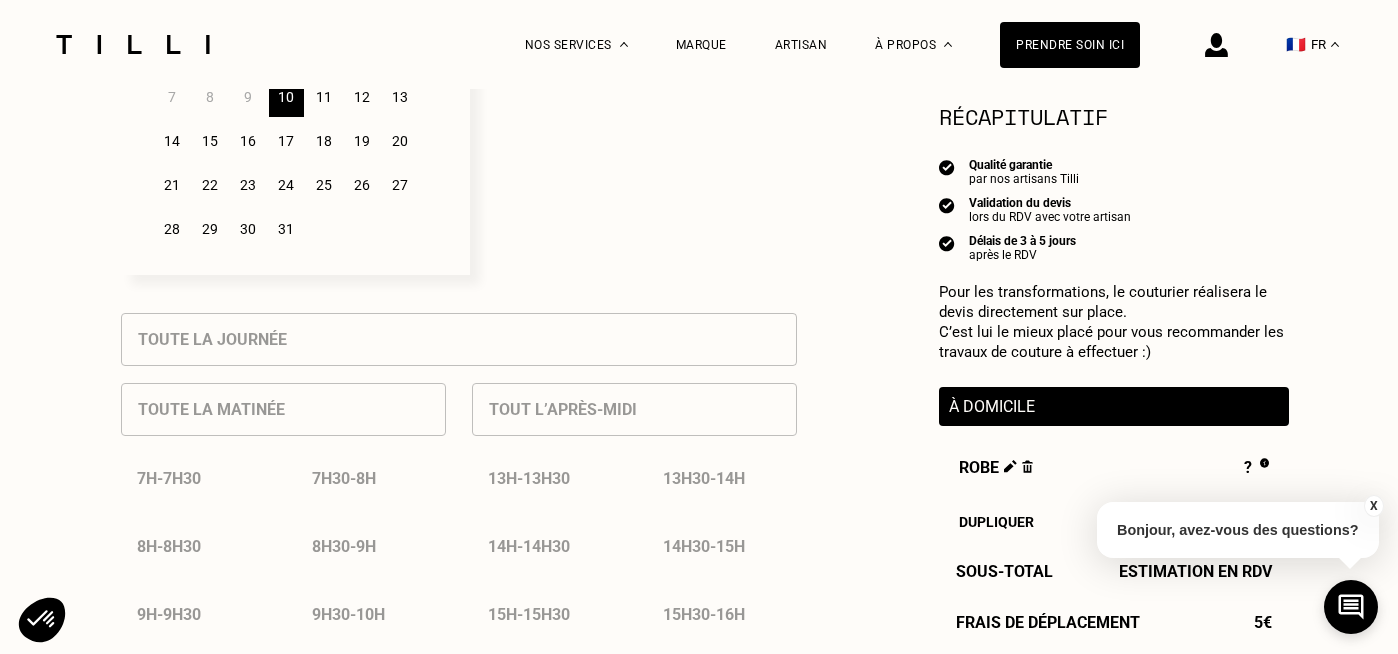 scroll, scrollTop: 662, scrollLeft: 0, axis: vertical 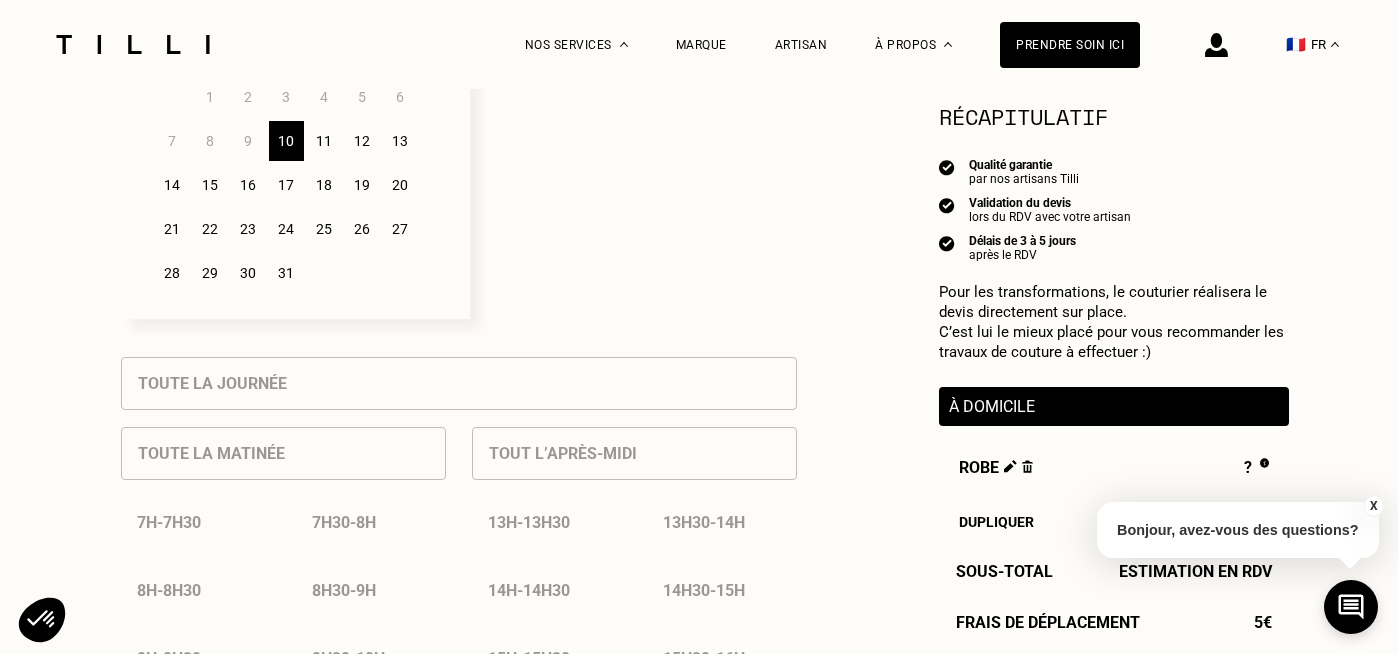 click on "11" at bounding box center (324, 141) 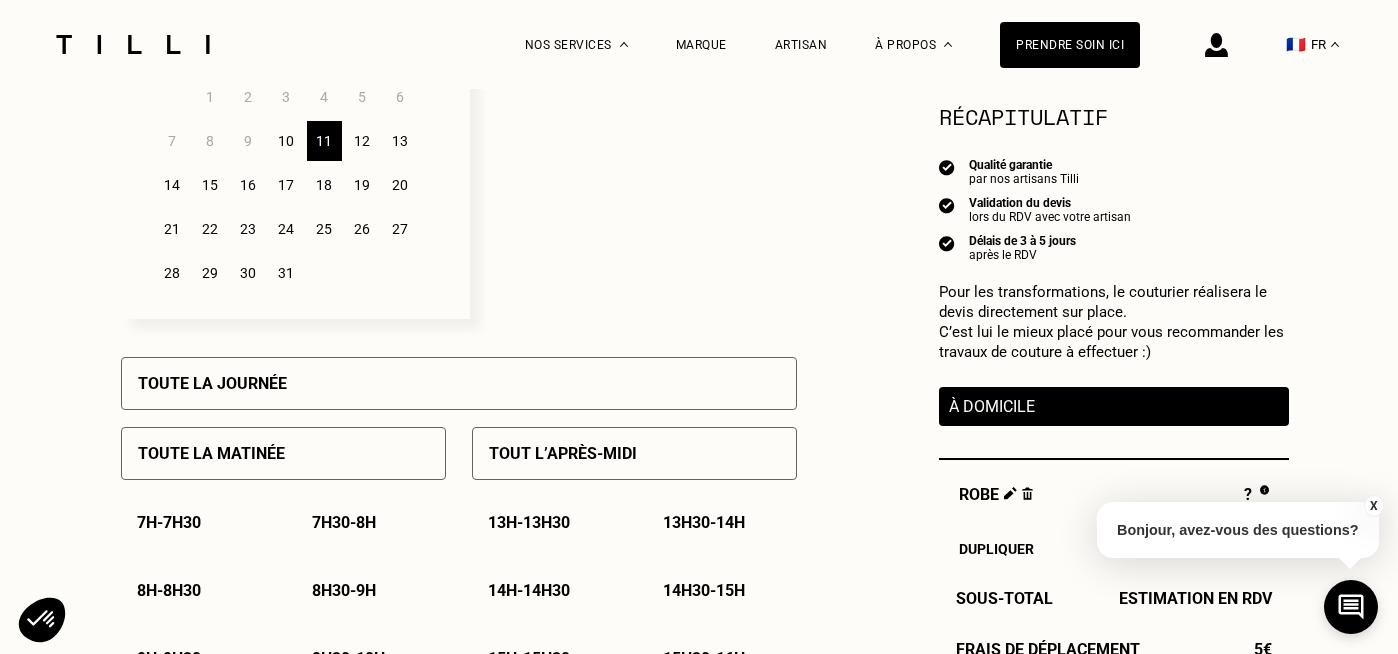 click on "Toute la matinée" at bounding box center [211, 453] 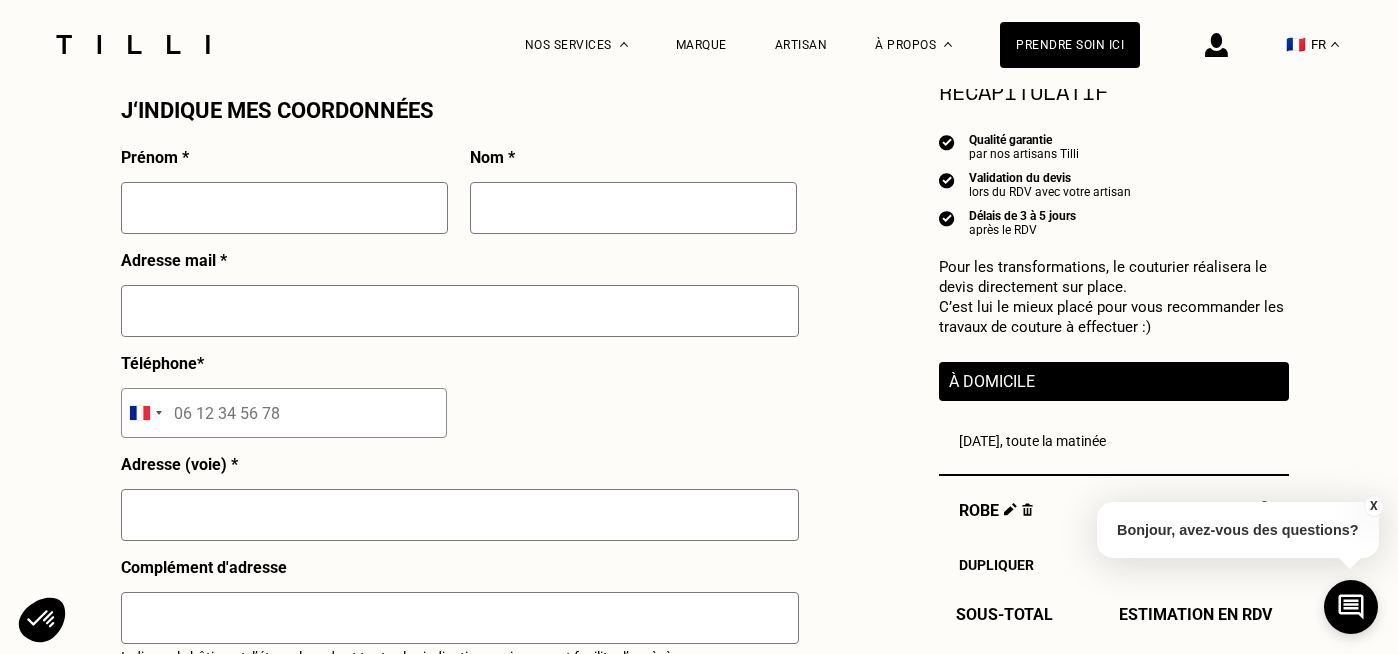 scroll, scrollTop: 1850, scrollLeft: 0, axis: vertical 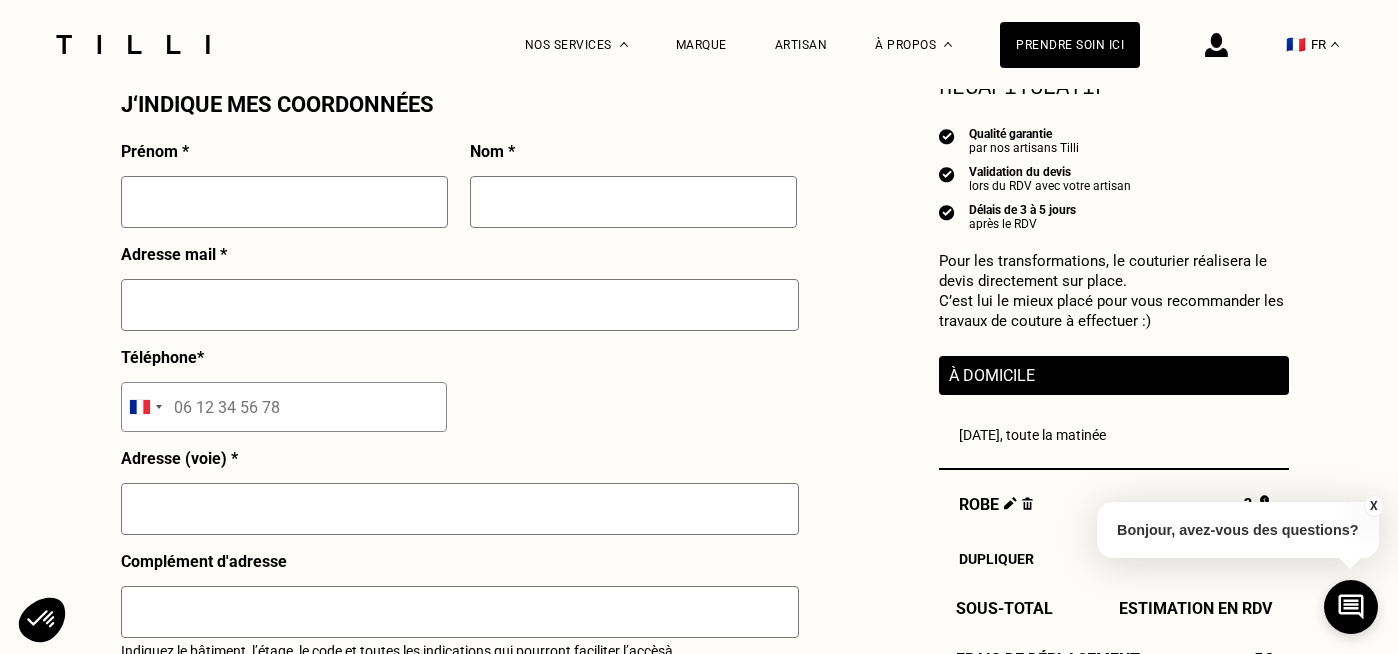 click at bounding box center [284, 202] 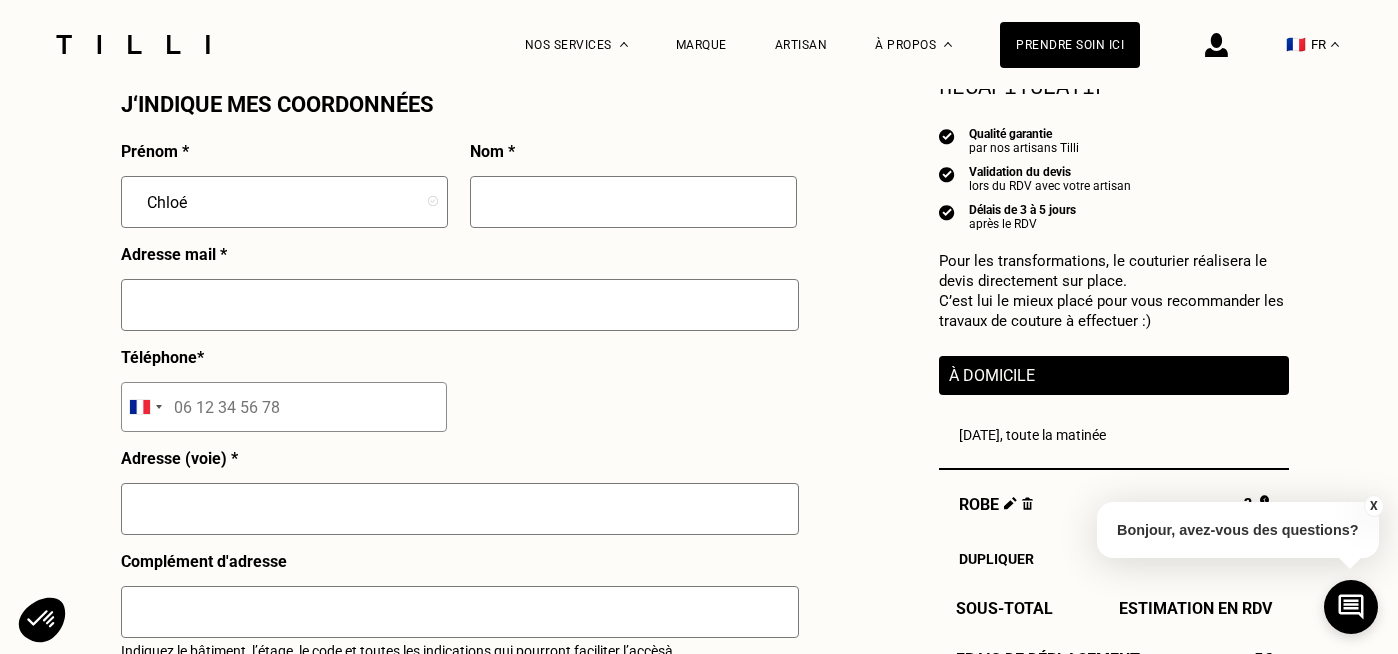 click at bounding box center [633, 202] 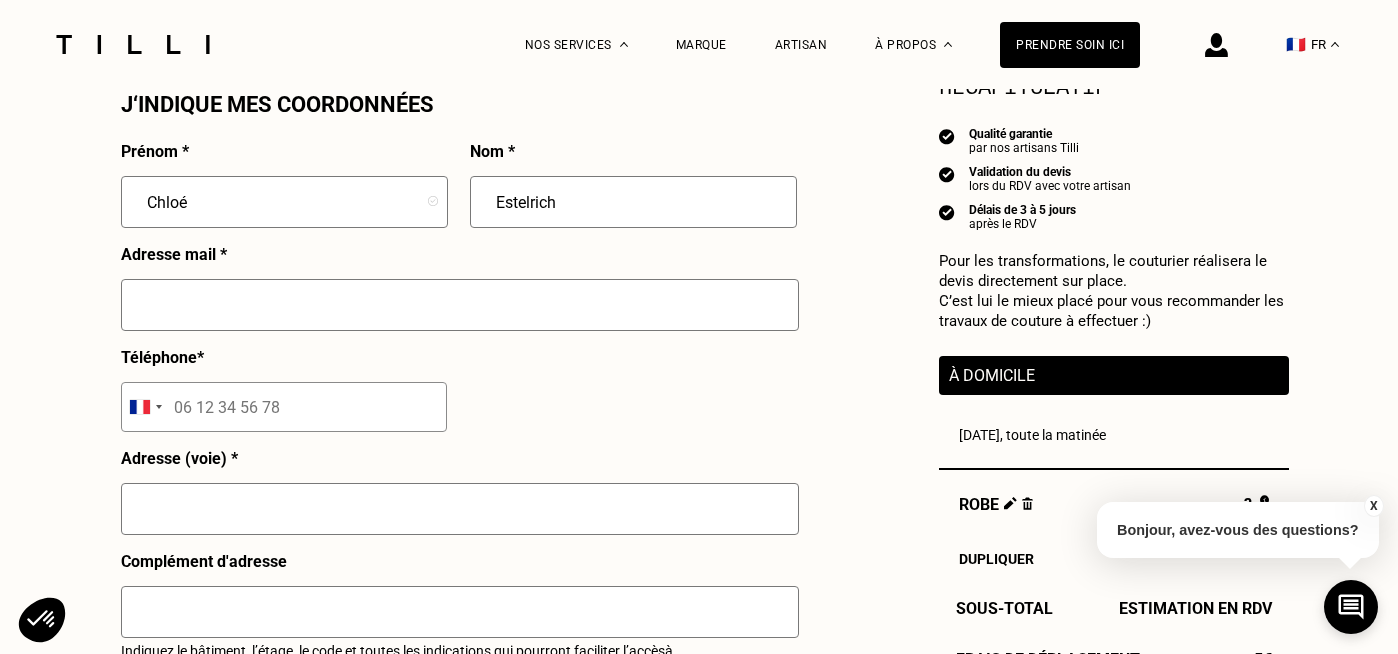click at bounding box center [460, 305] 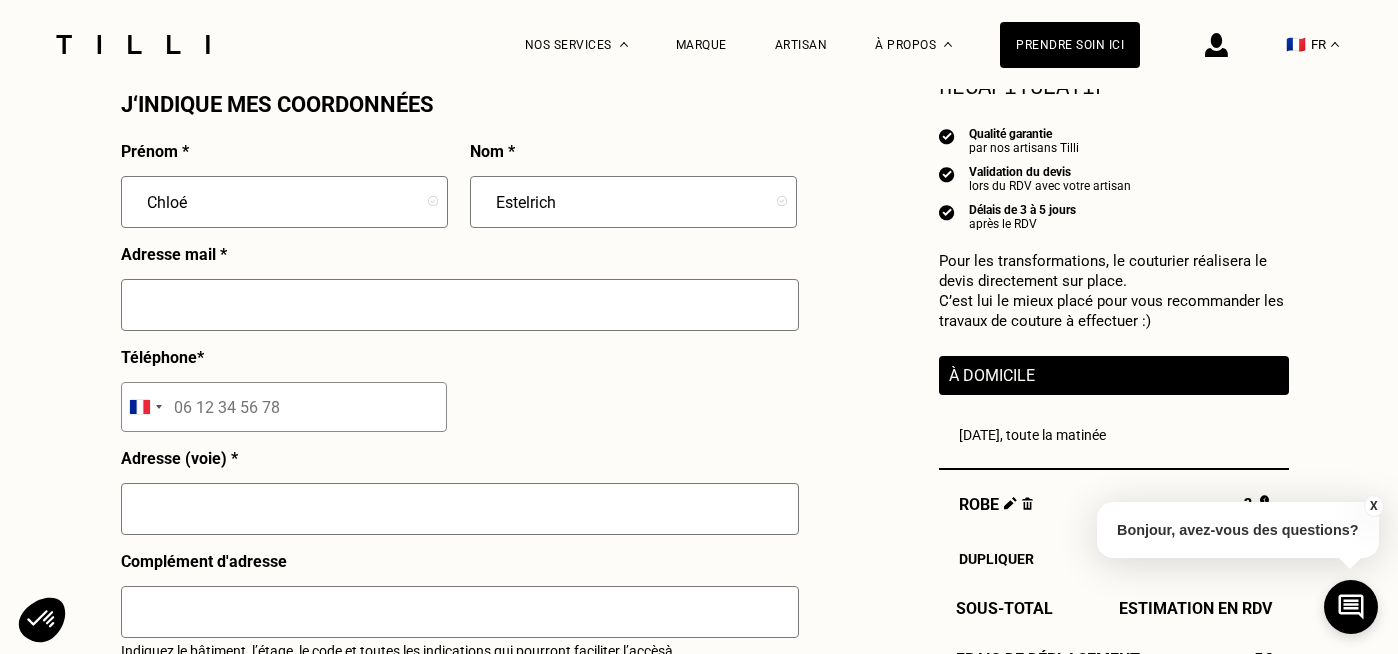 type on "[PERSON_NAME][EMAIL_ADDRESS][DOMAIN_NAME]" 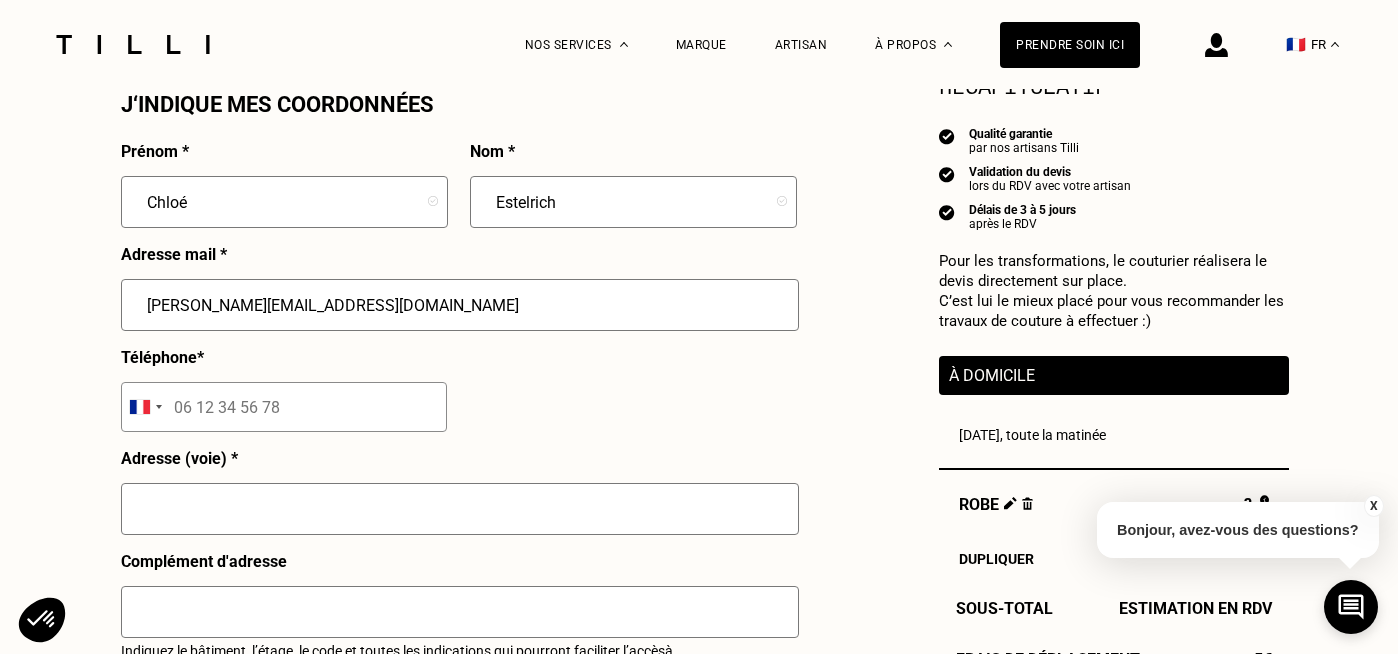 click at bounding box center (284, 407) 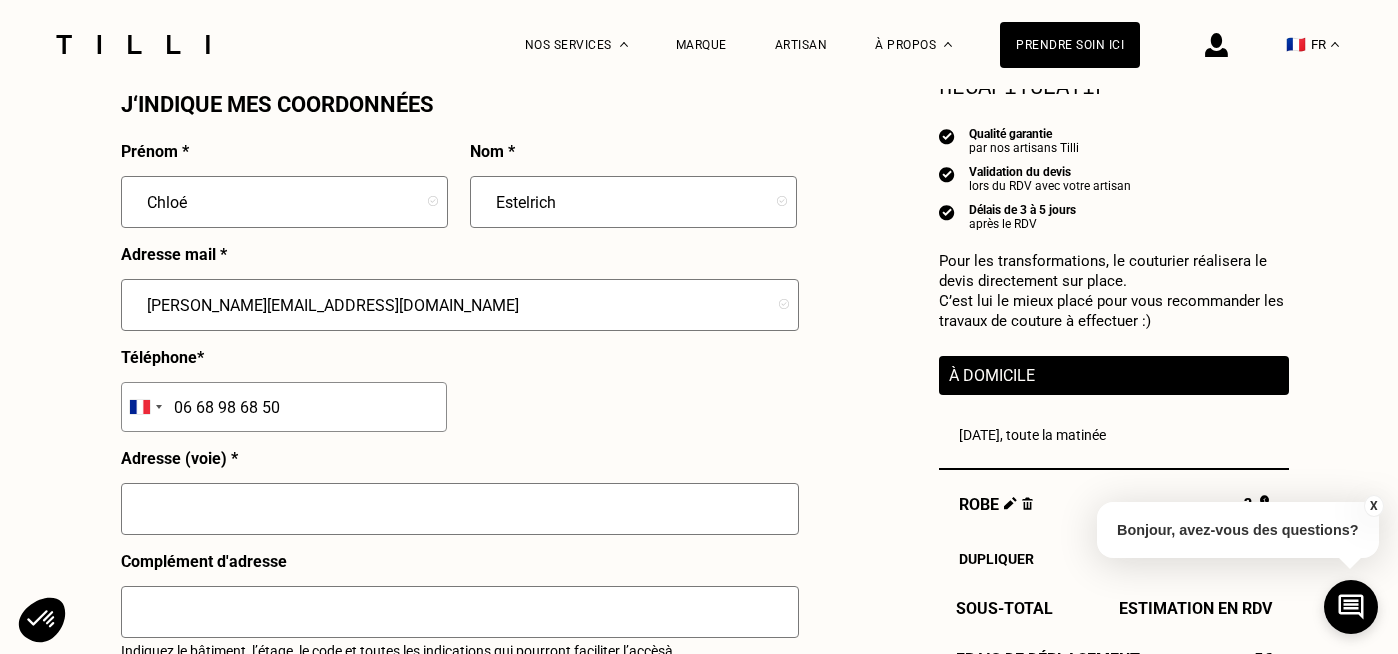 type on "06 68 98 68 50" 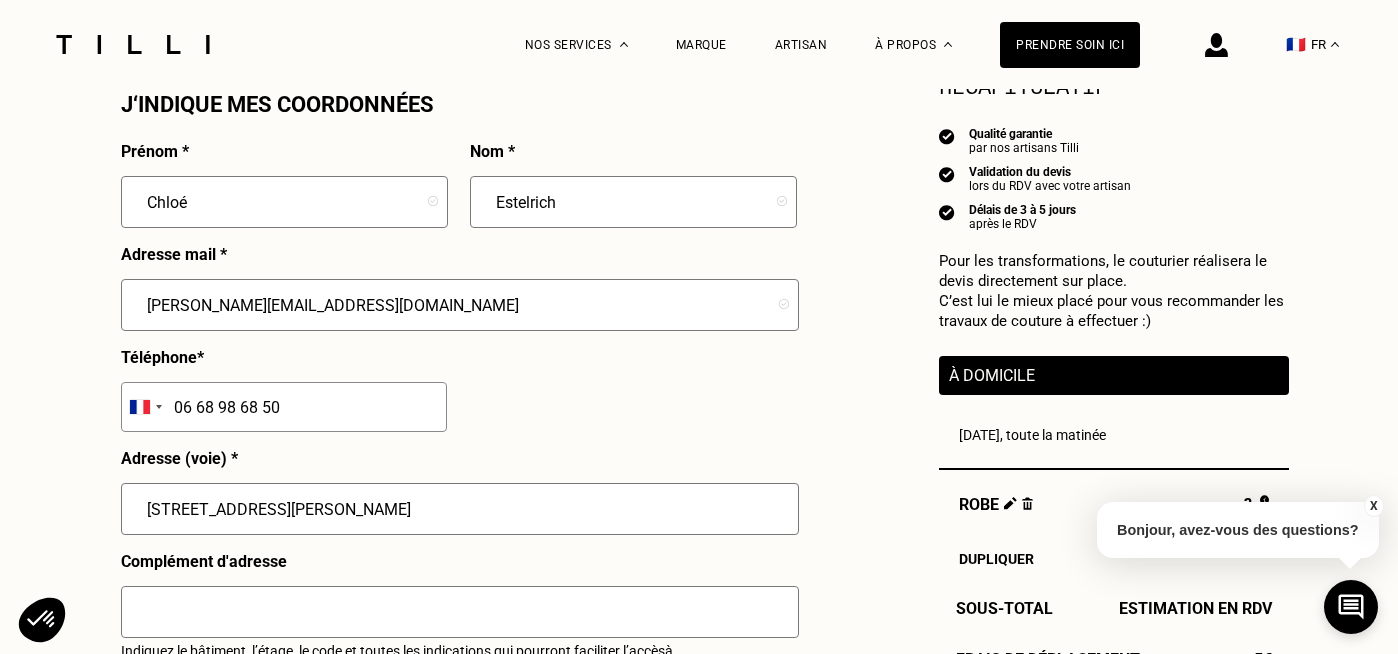 type on "[STREET_ADDRESS][PERSON_NAME]" 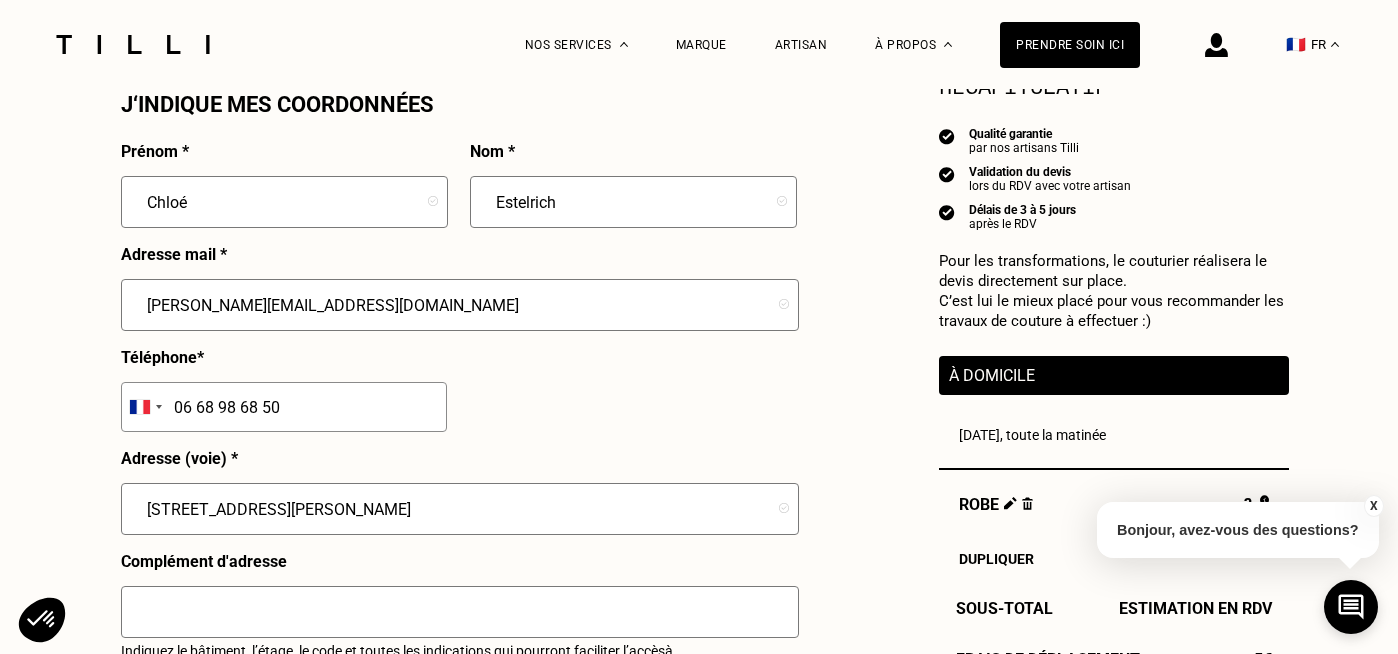 scroll, scrollTop: 2271, scrollLeft: 0, axis: vertical 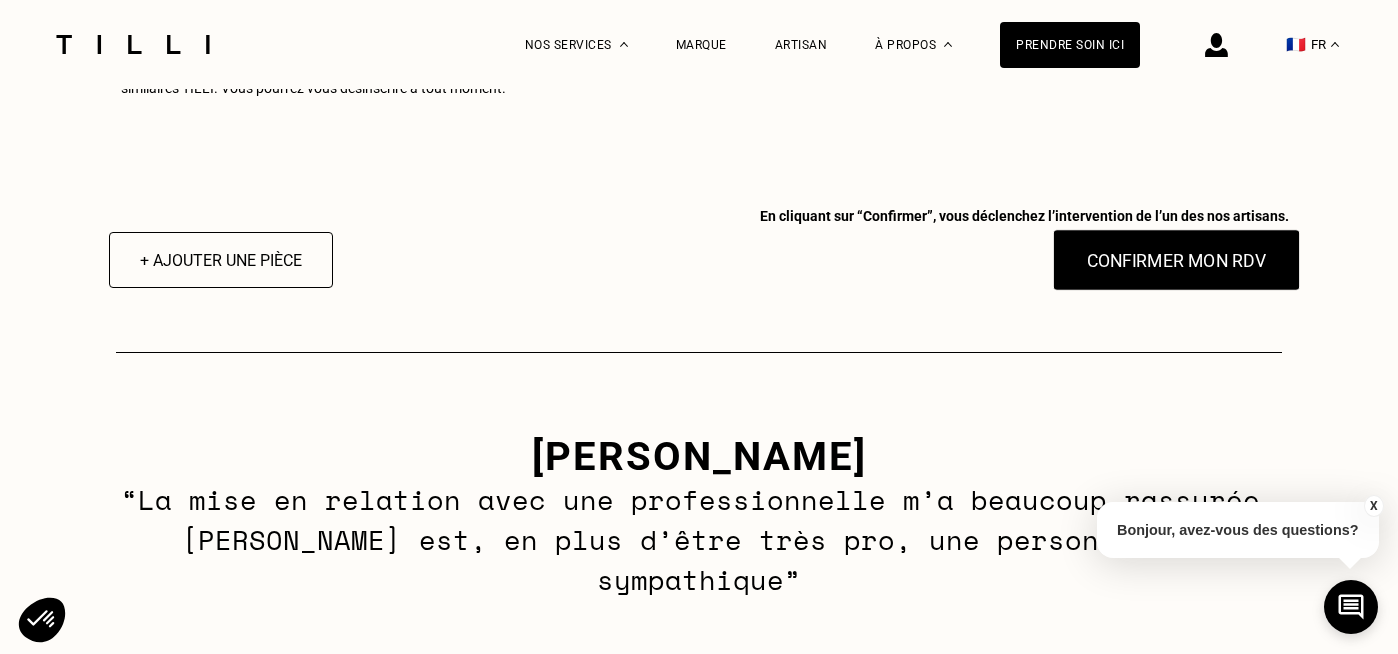 type on "Saint Ouen" 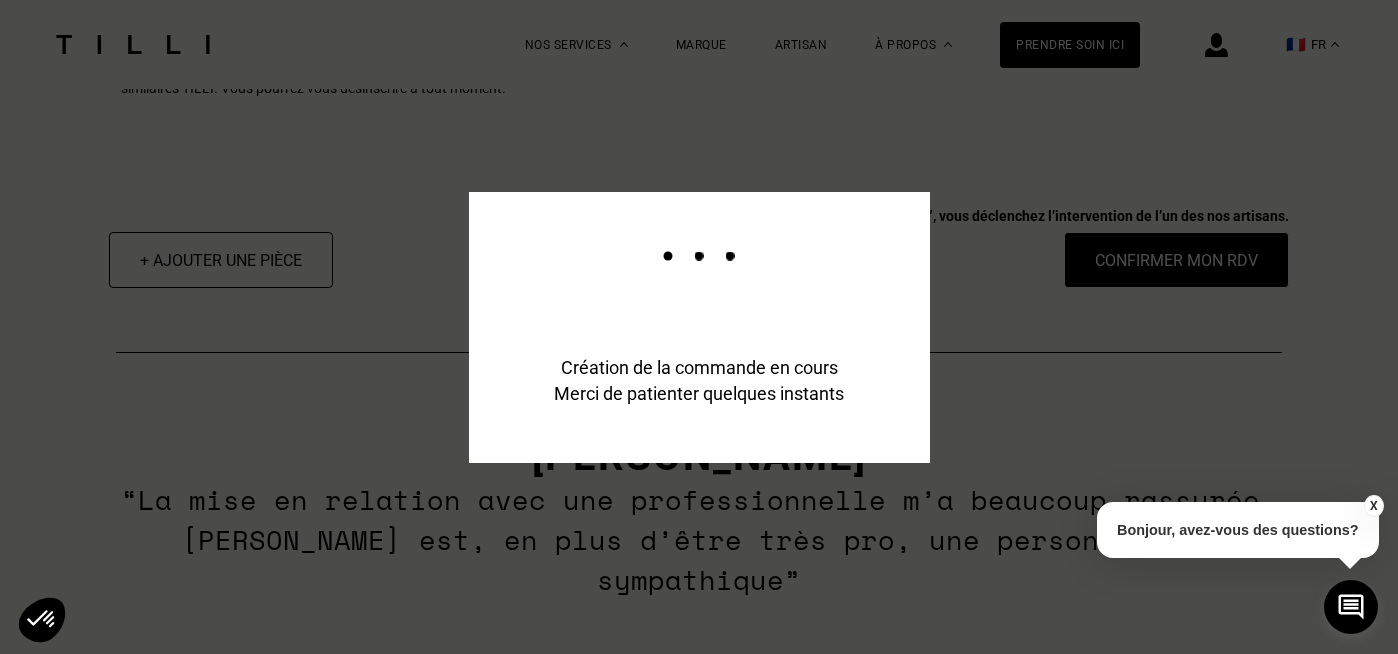scroll, scrollTop: 2768, scrollLeft: 0, axis: vertical 